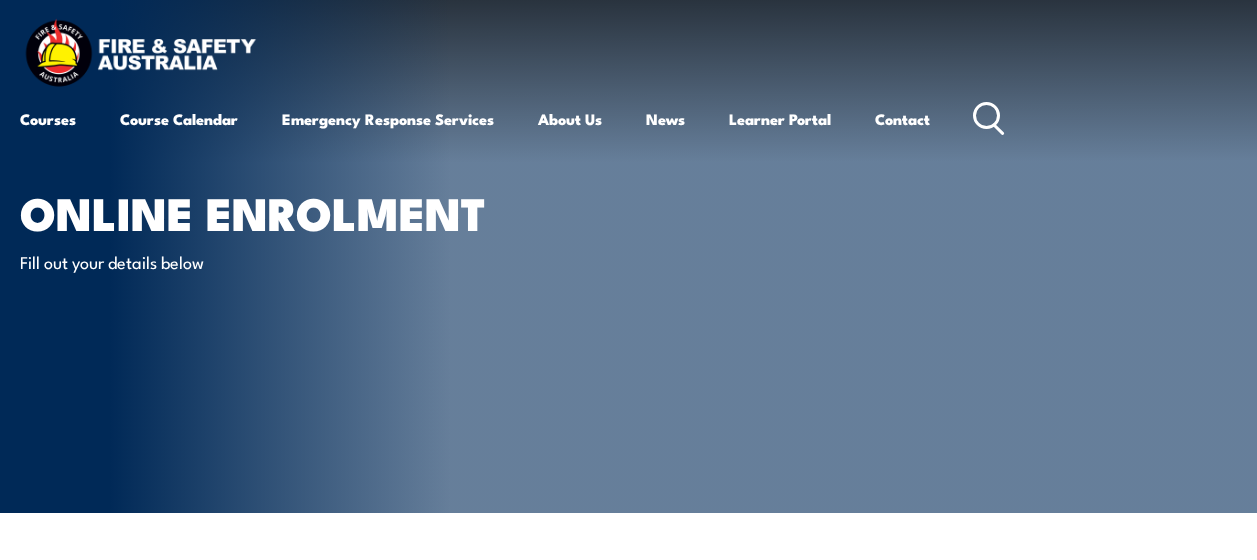 scroll, scrollTop: 0, scrollLeft: 0, axis: both 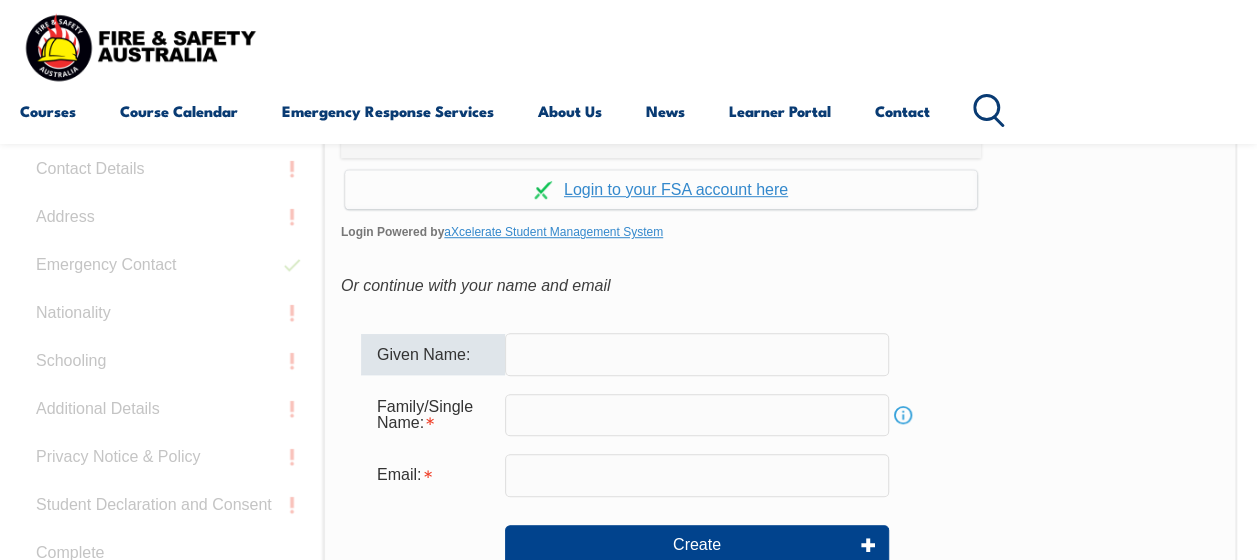 click at bounding box center [697, 354] 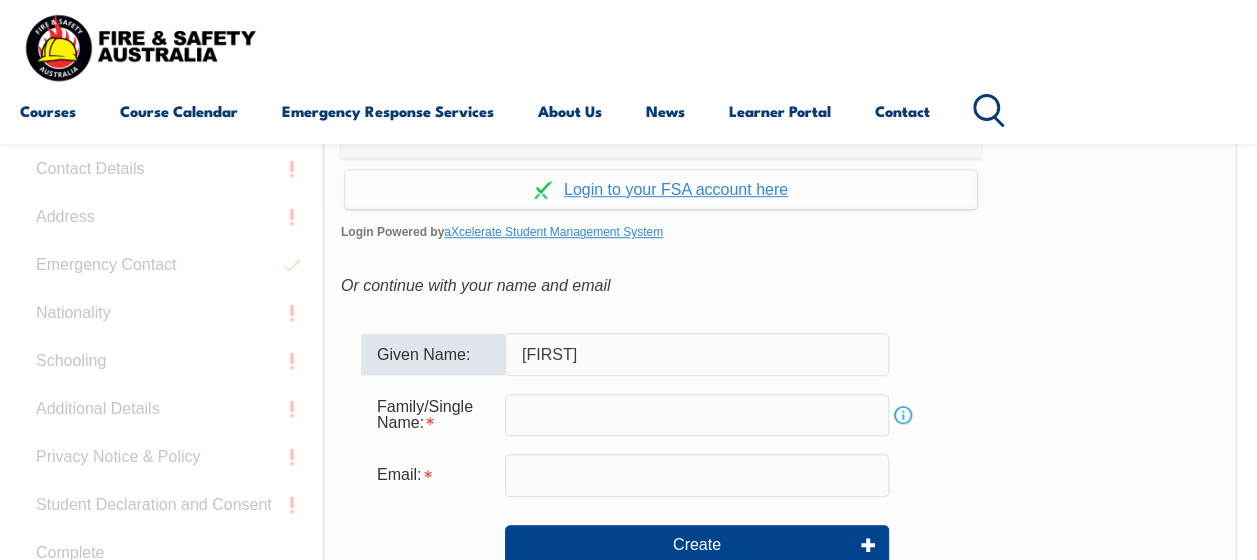 type on "[FIRST]" 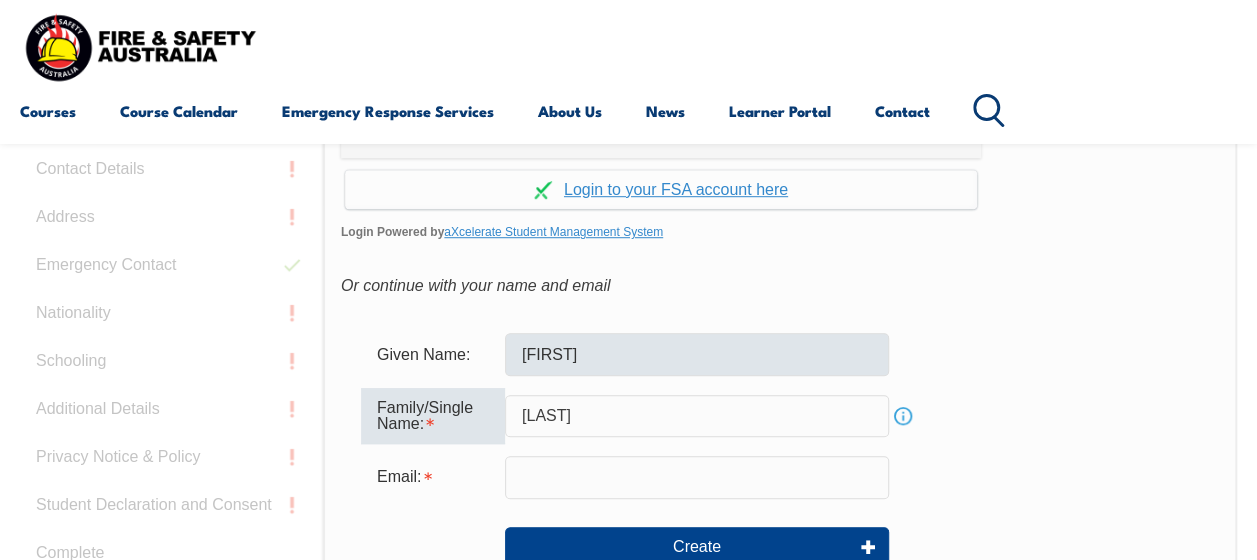 type on "[LAST]" 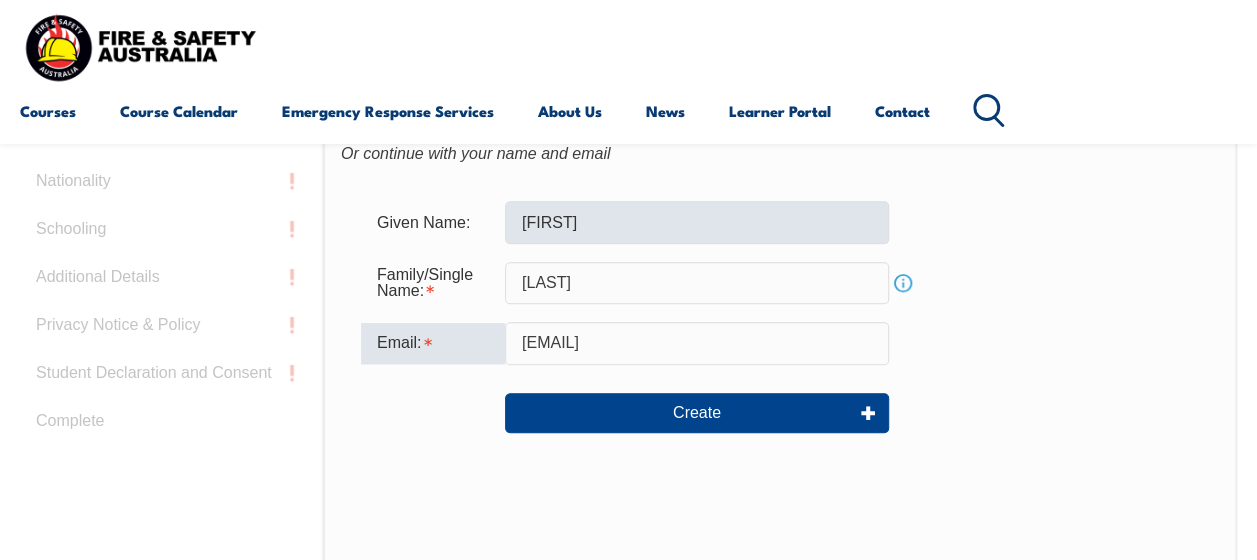 scroll, scrollTop: 694, scrollLeft: 0, axis: vertical 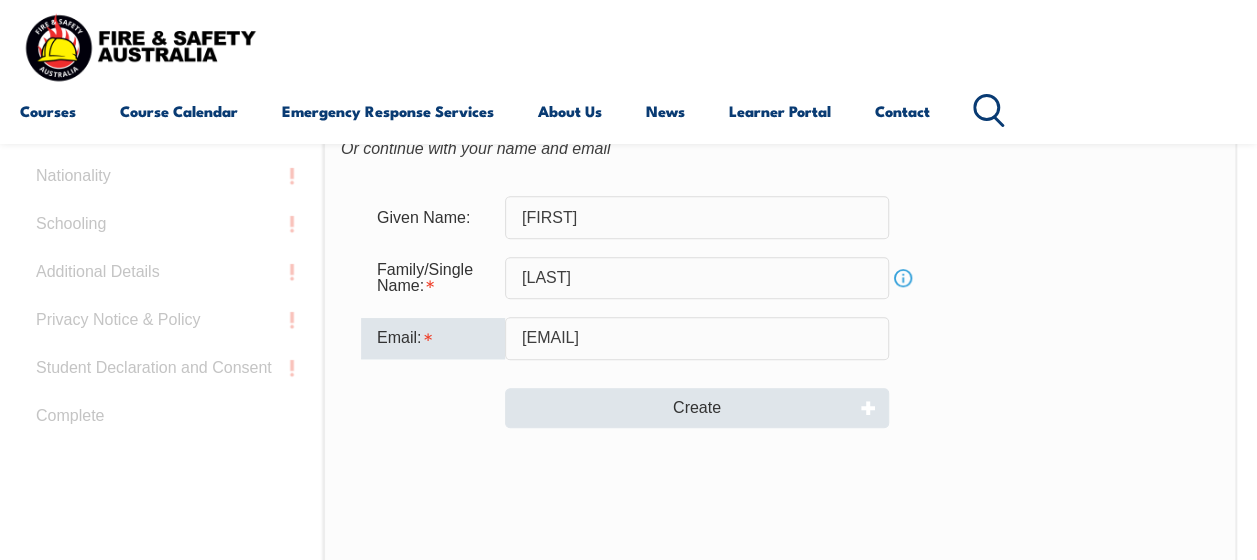 type on "[EMAIL]" 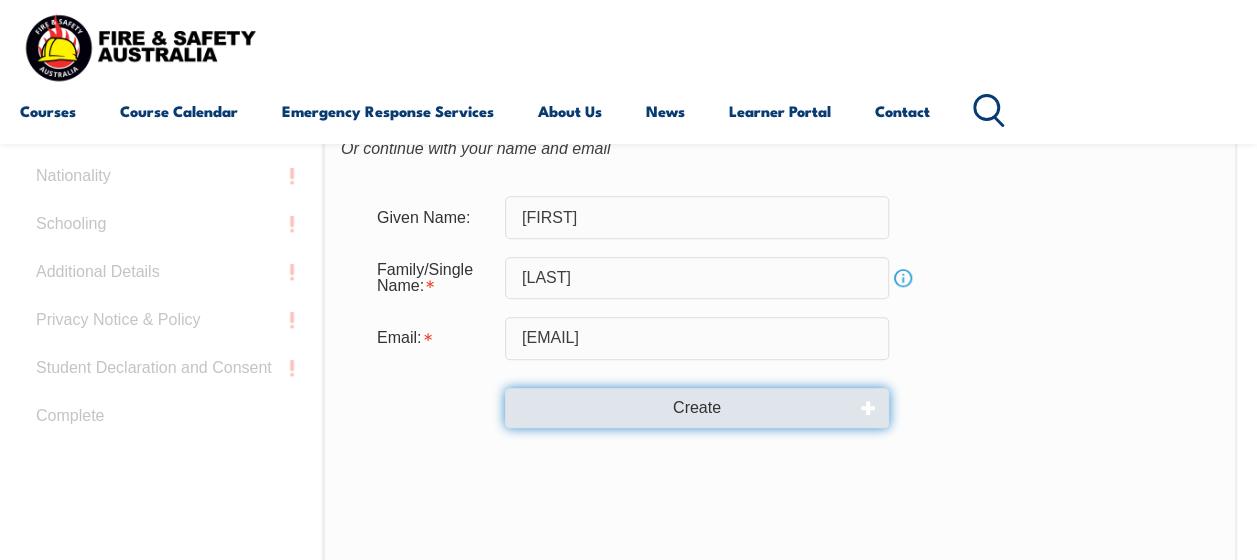 click on "Create" at bounding box center (697, 408) 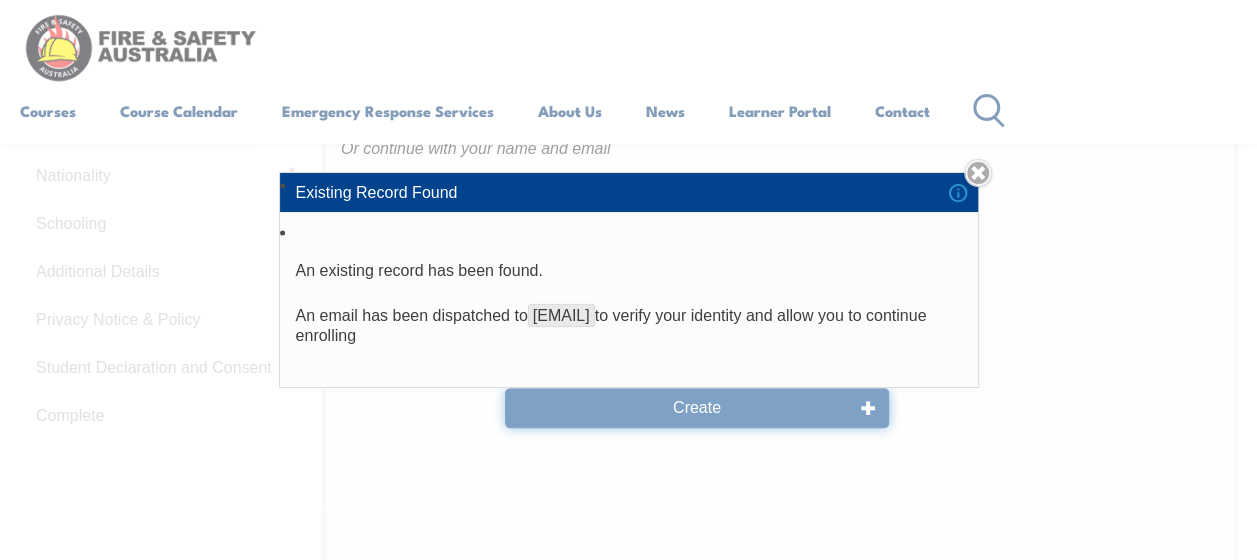 type 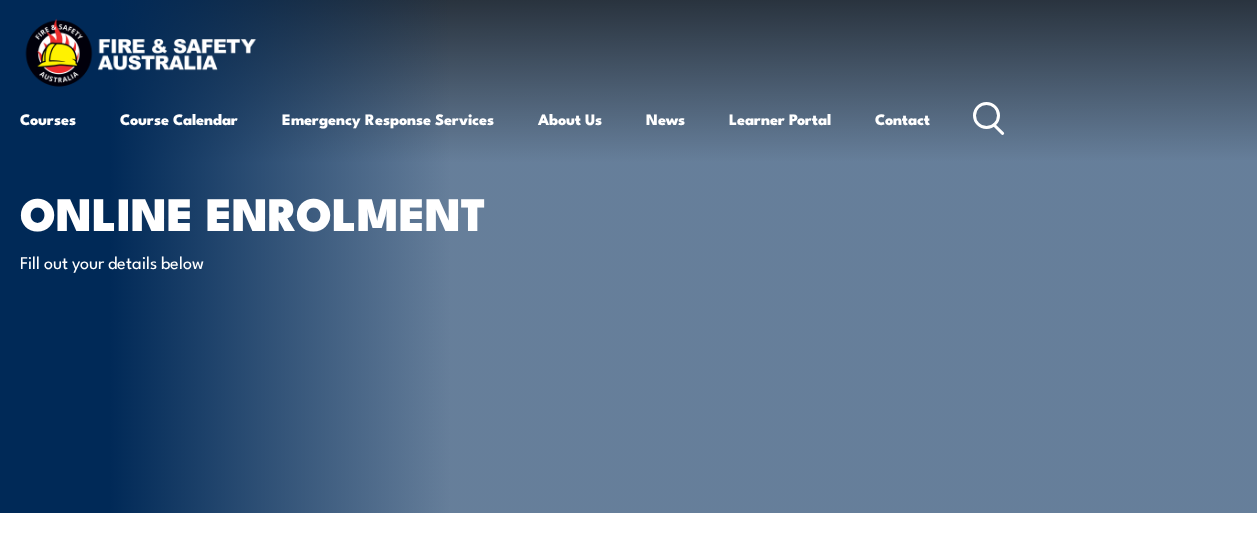 scroll, scrollTop: 0, scrollLeft: 0, axis: both 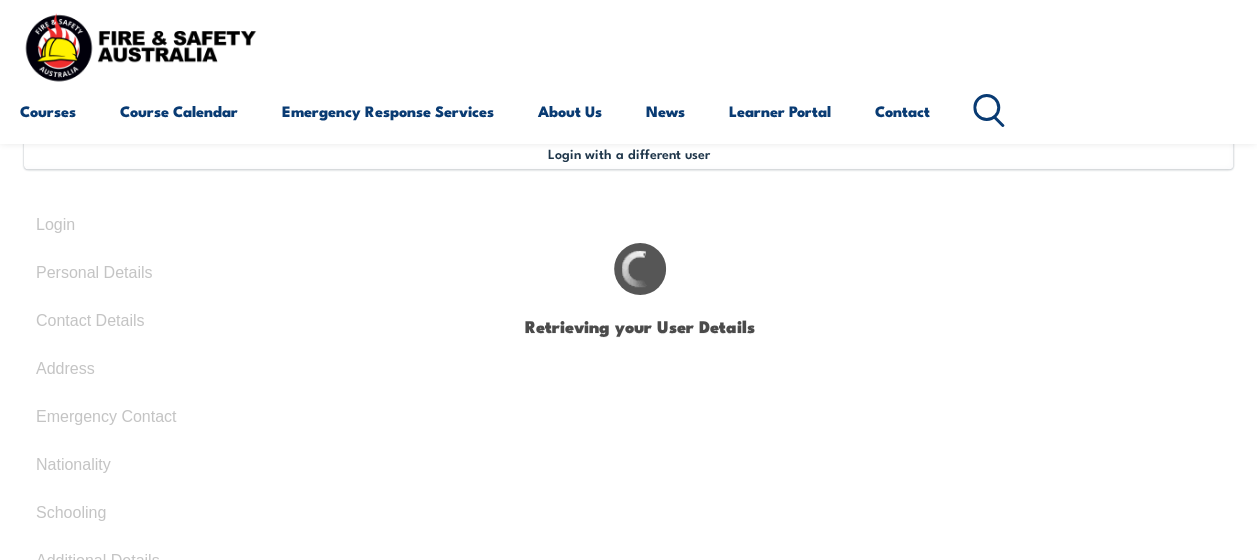 type on "[FIRST]" 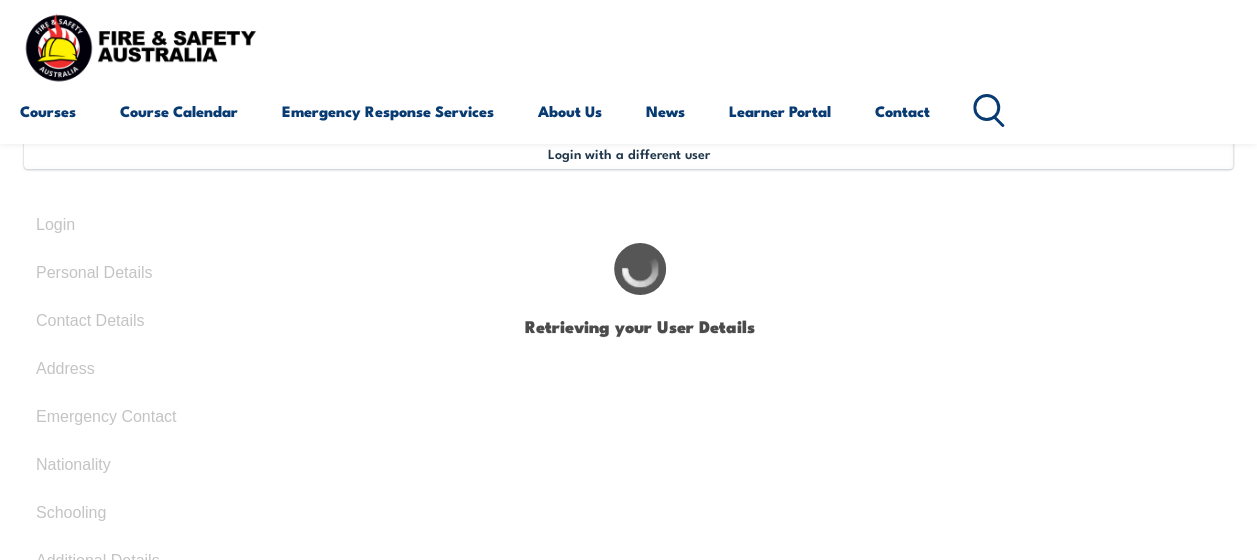 type on "[FIRST]" 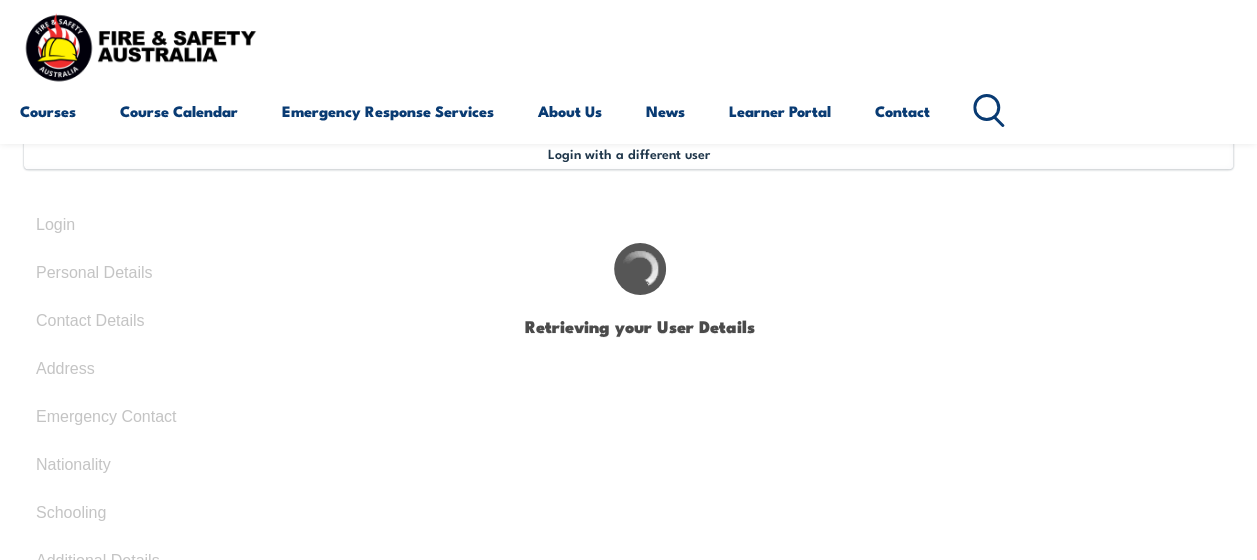 type on "[LAST]" 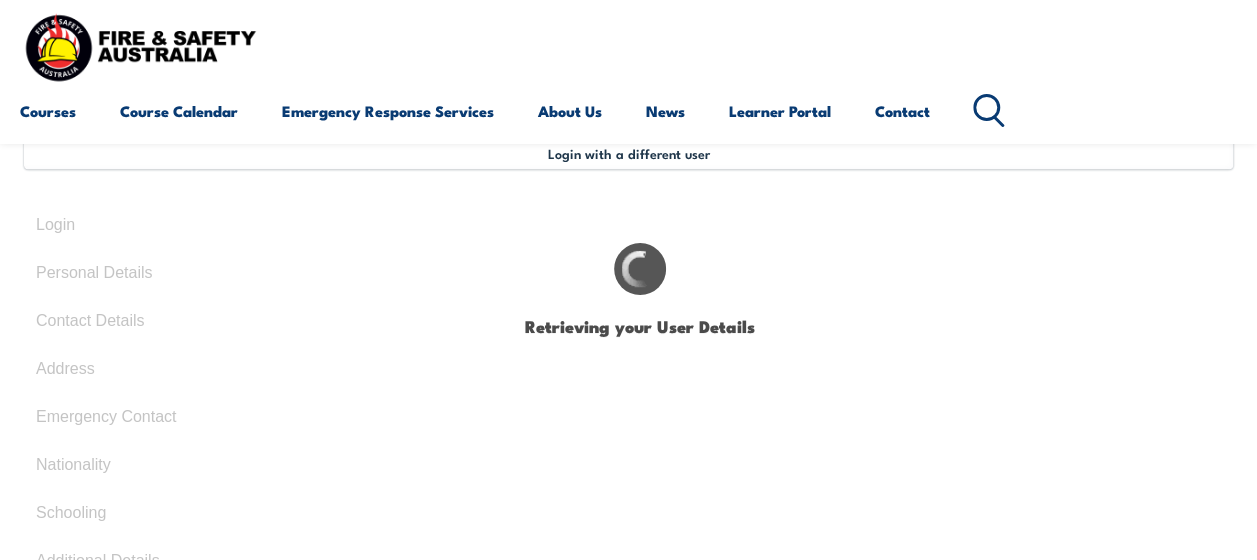 type on "[MONTH] [NUMBER], [YEAR]" 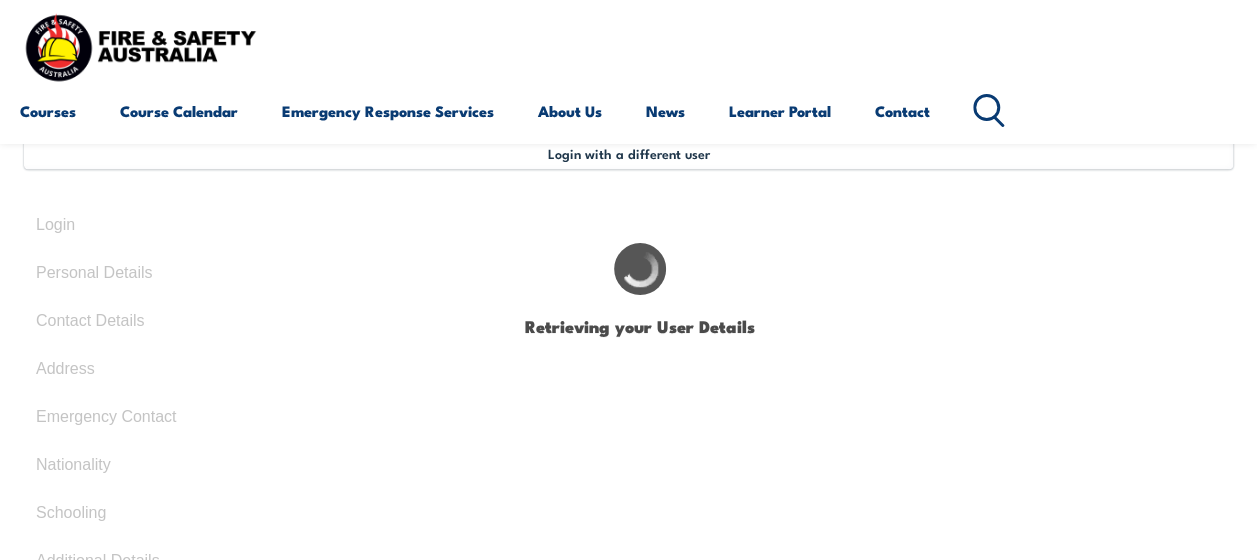 type on "[LICENSE]" 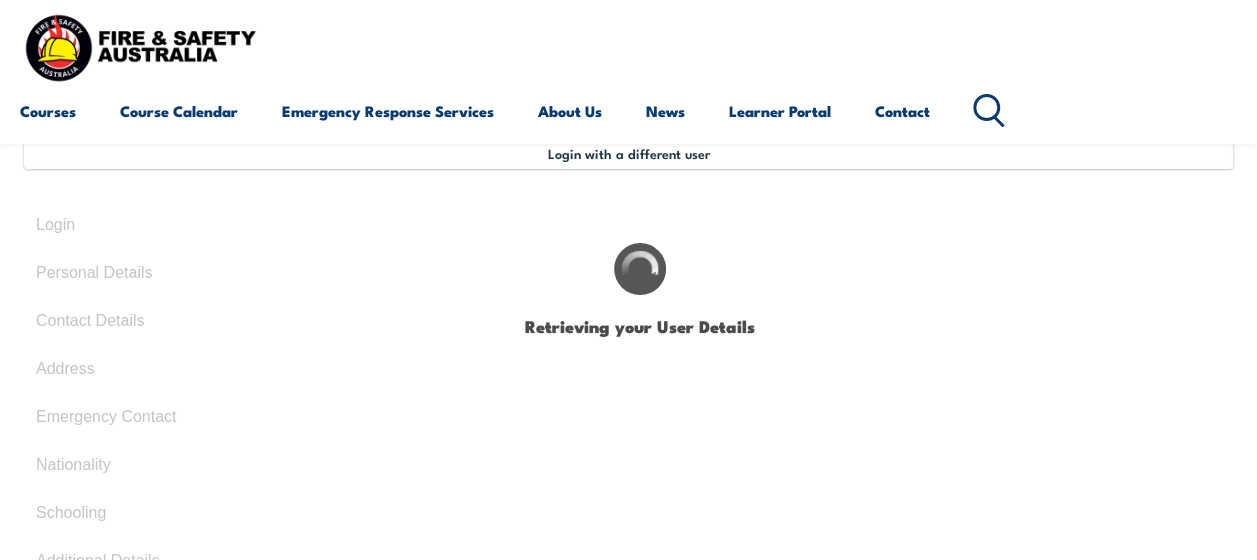 select on "M" 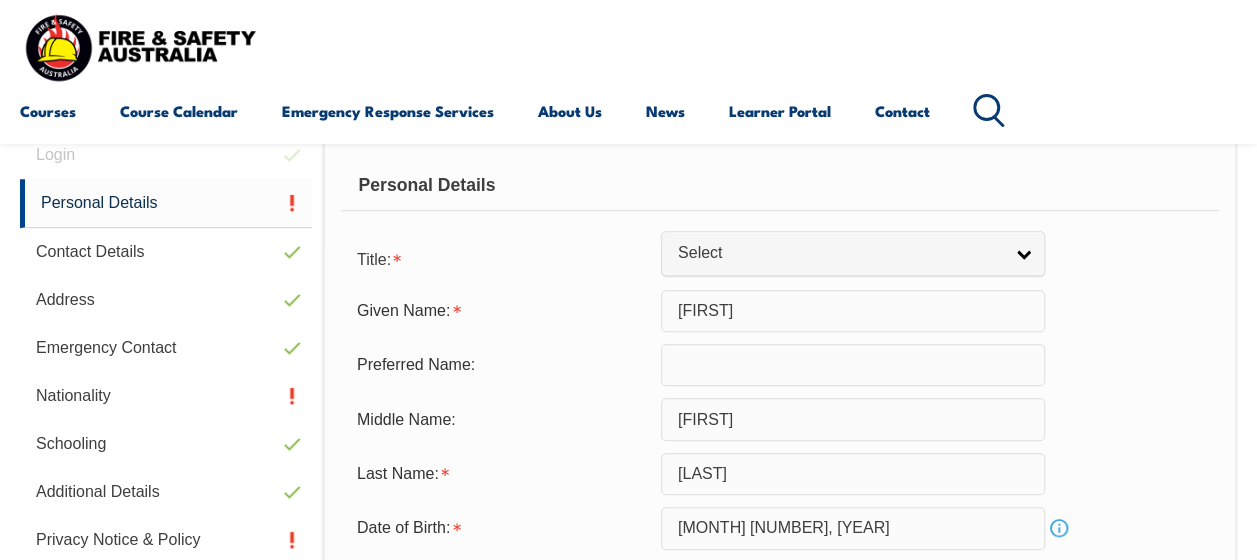 scroll, scrollTop: 522, scrollLeft: 0, axis: vertical 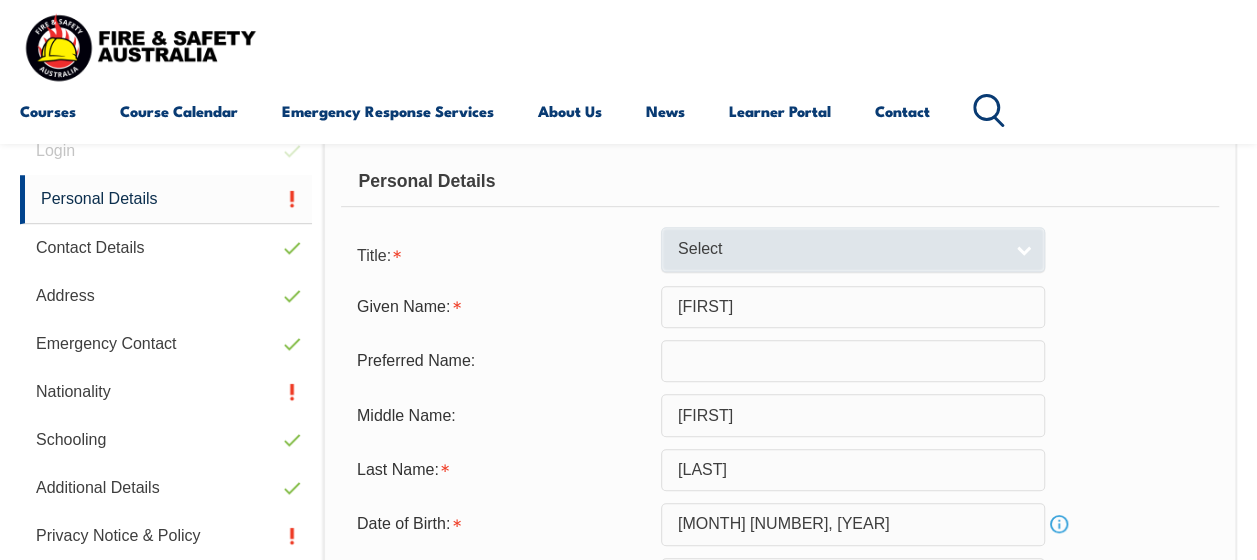 click on "Select" at bounding box center [840, 249] 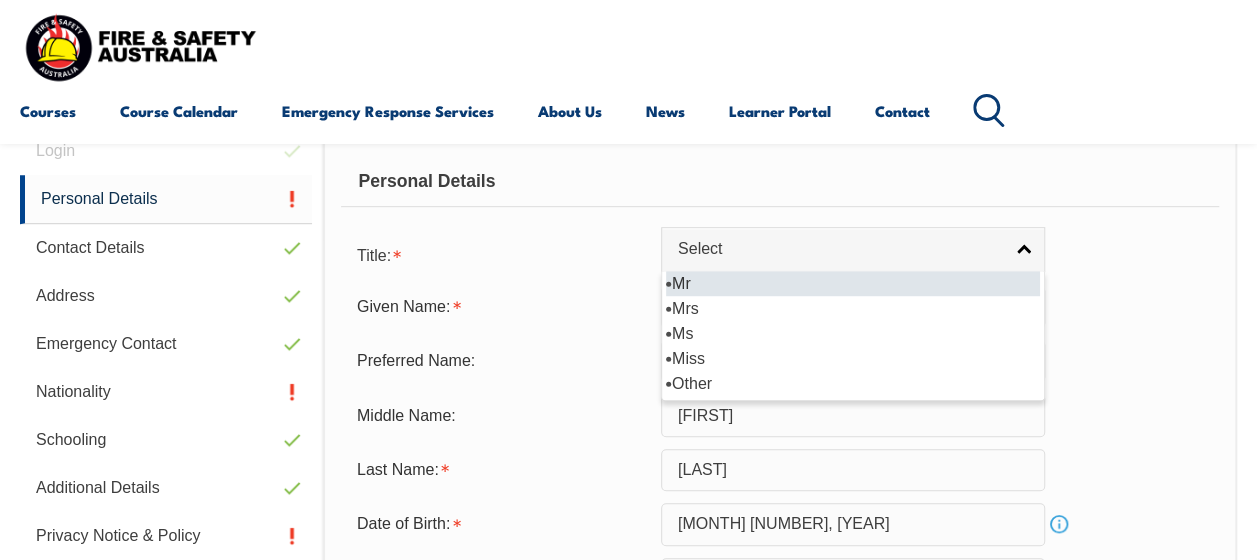 click on "Mr" at bounding box center (853, 283) 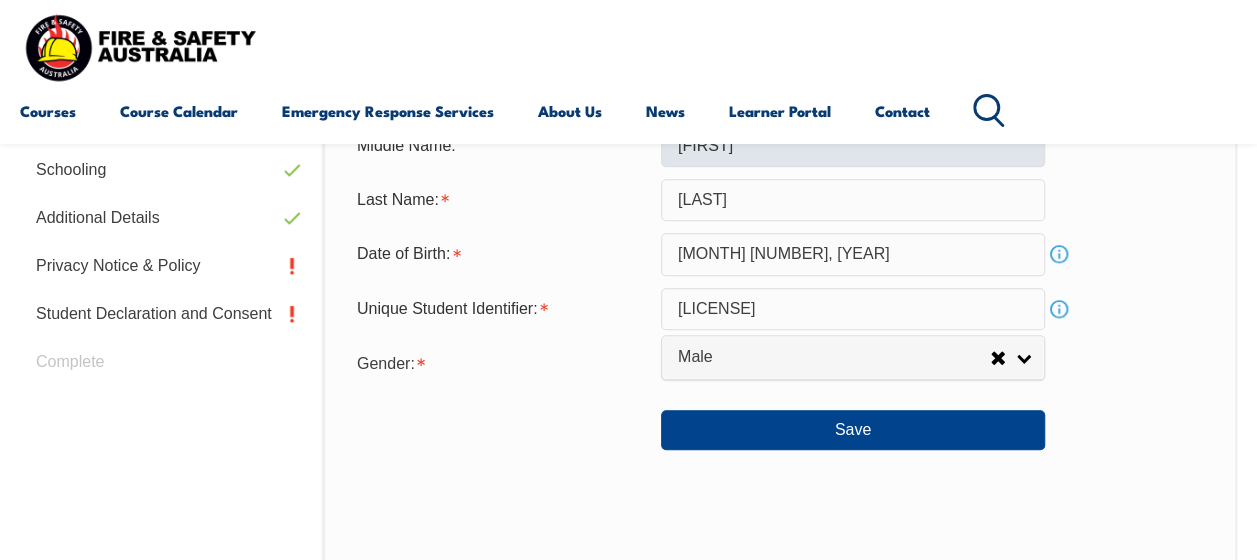 scroll, scrollTop: 793, scrollLeft: 0, axis: vertical 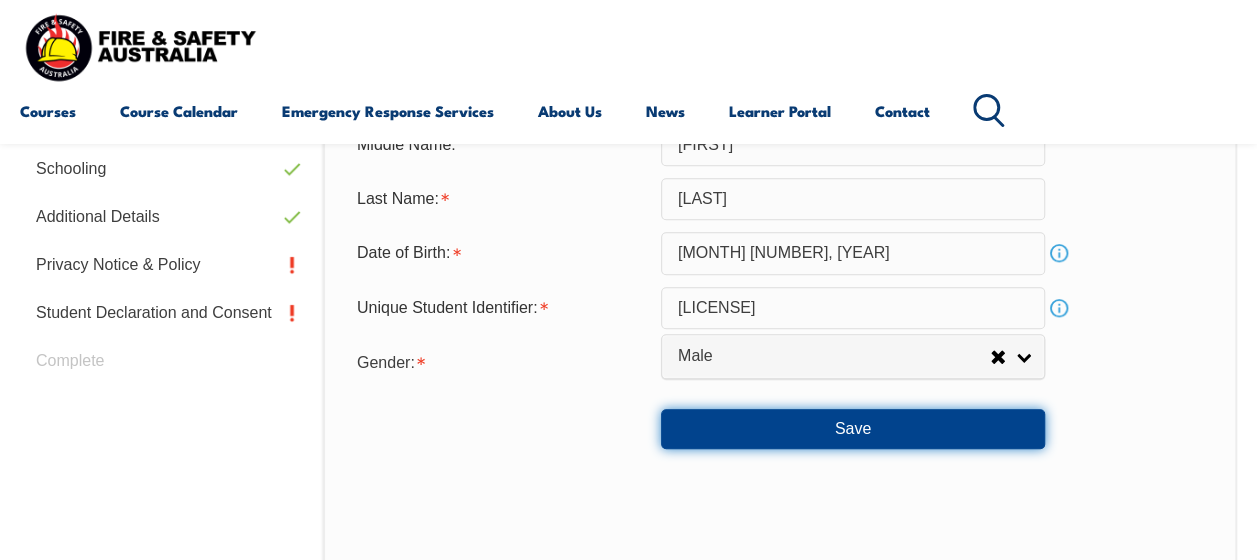 click on "Save" at bounding box center (853, 429) 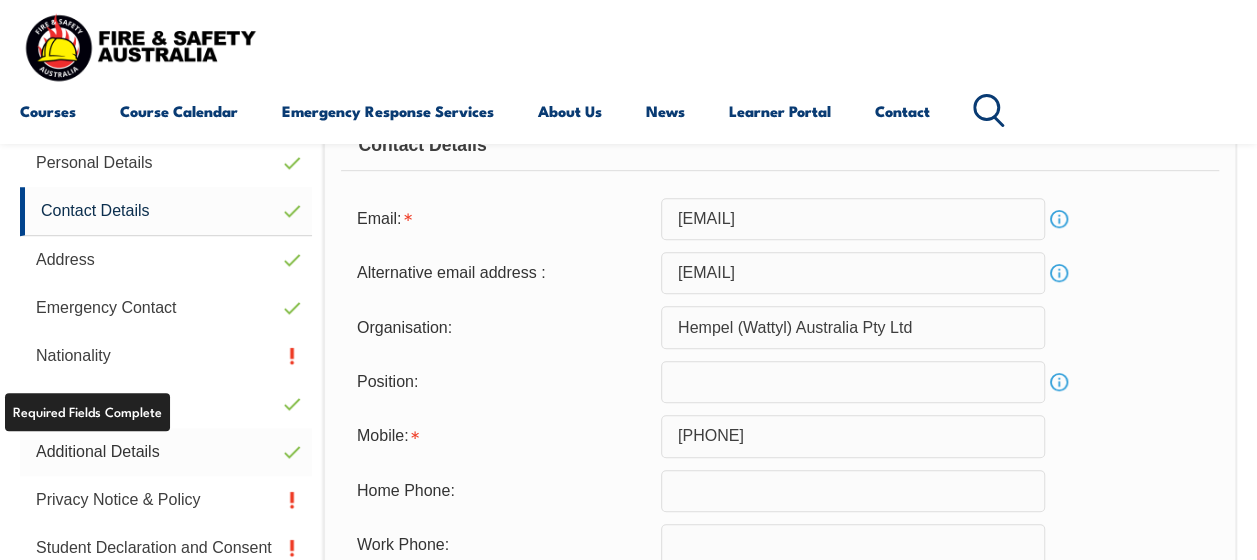 scroll, scrollTop: 559, scrollLeft: 0, axis: vertical 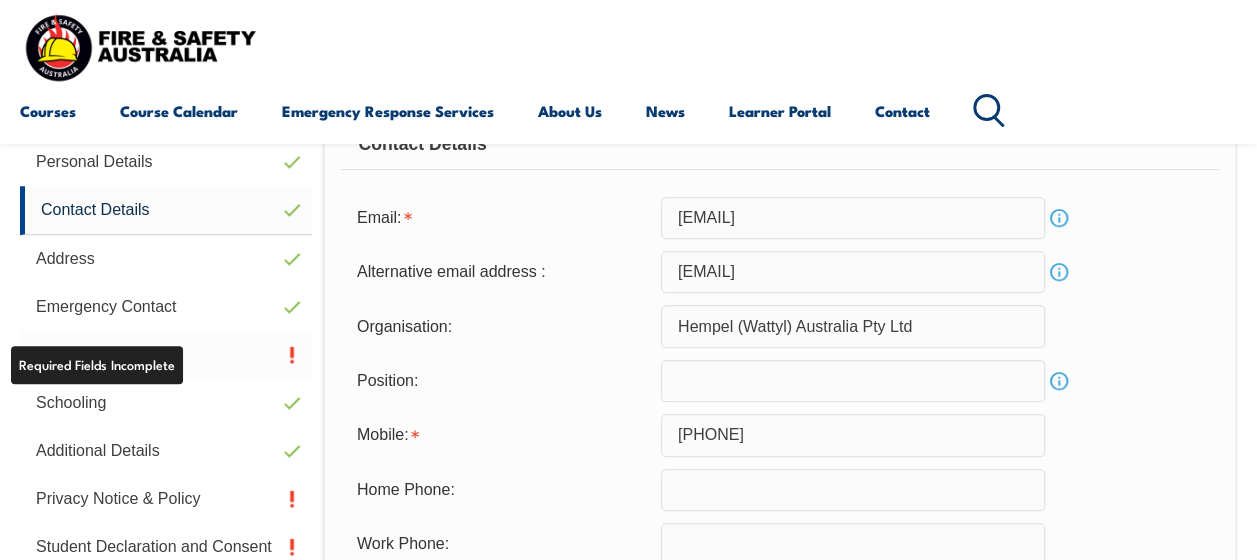 click on "Nationality" at bounding box center (166, 355) 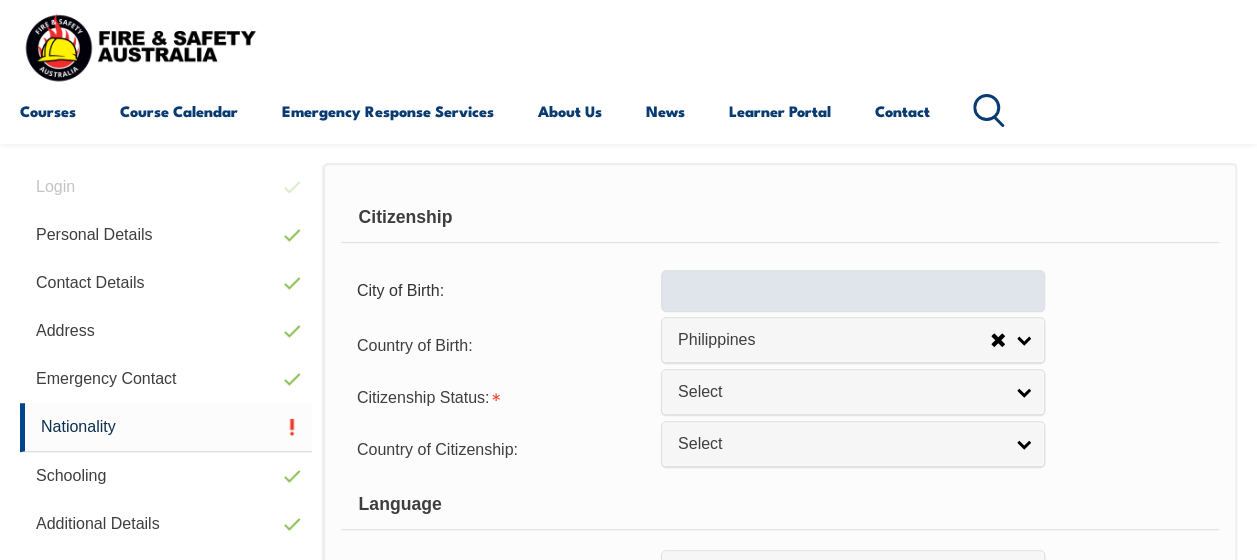 scroll, scrollTop: 484, scrollLeft: 0, axis: vertical 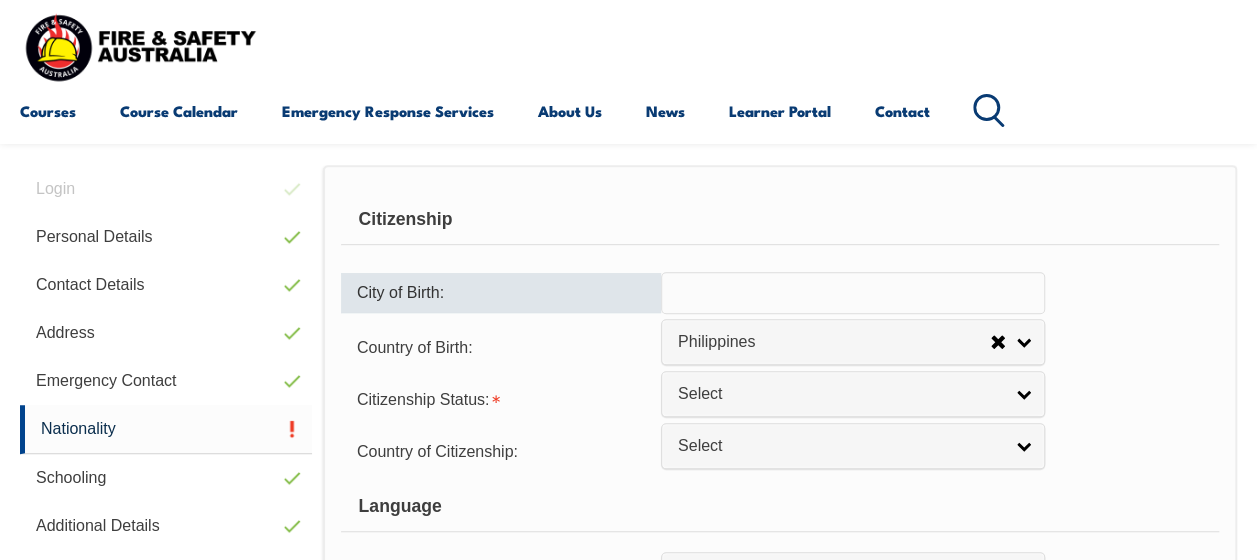 click at bounding box center [853, 293] 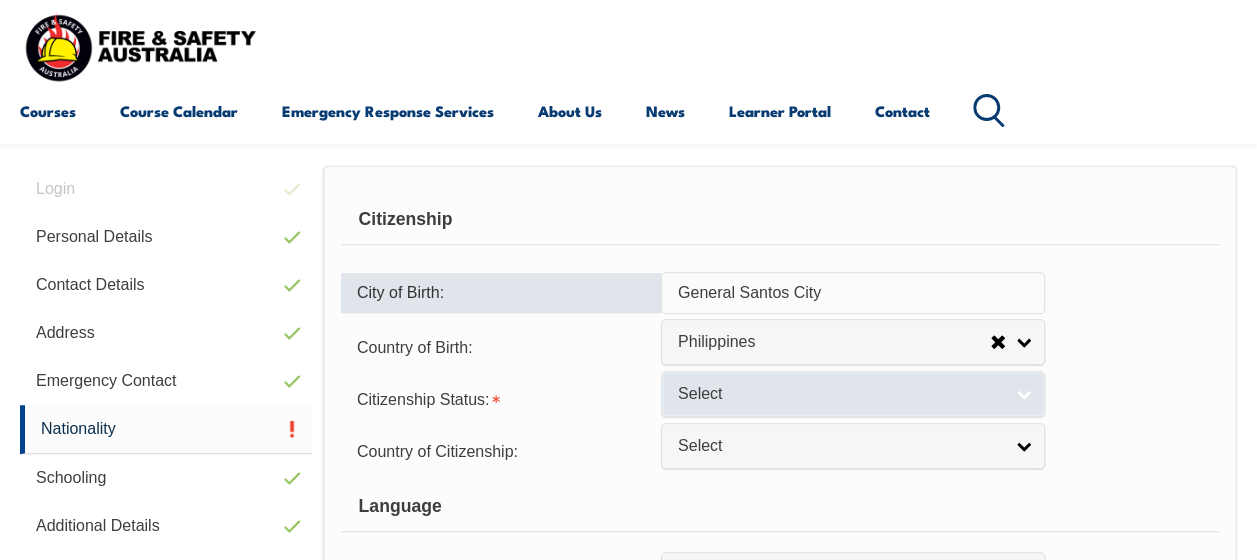 type on "General Santos City" 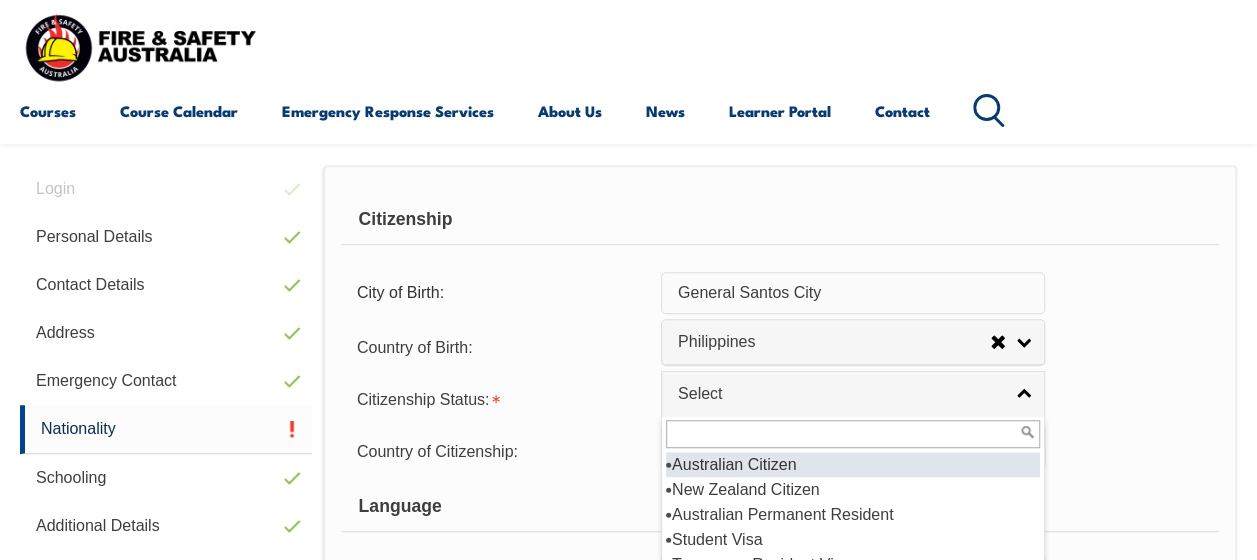 click on "Australian Citizen" at bounding box center [853, 464] 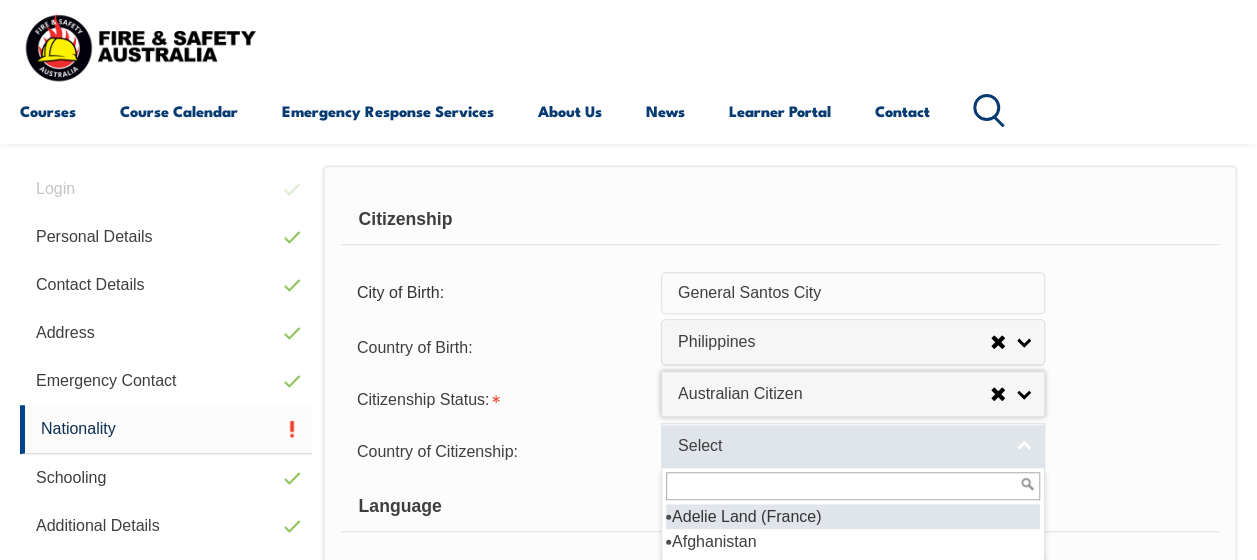 click on "Select" at bounding box center [840, 446] 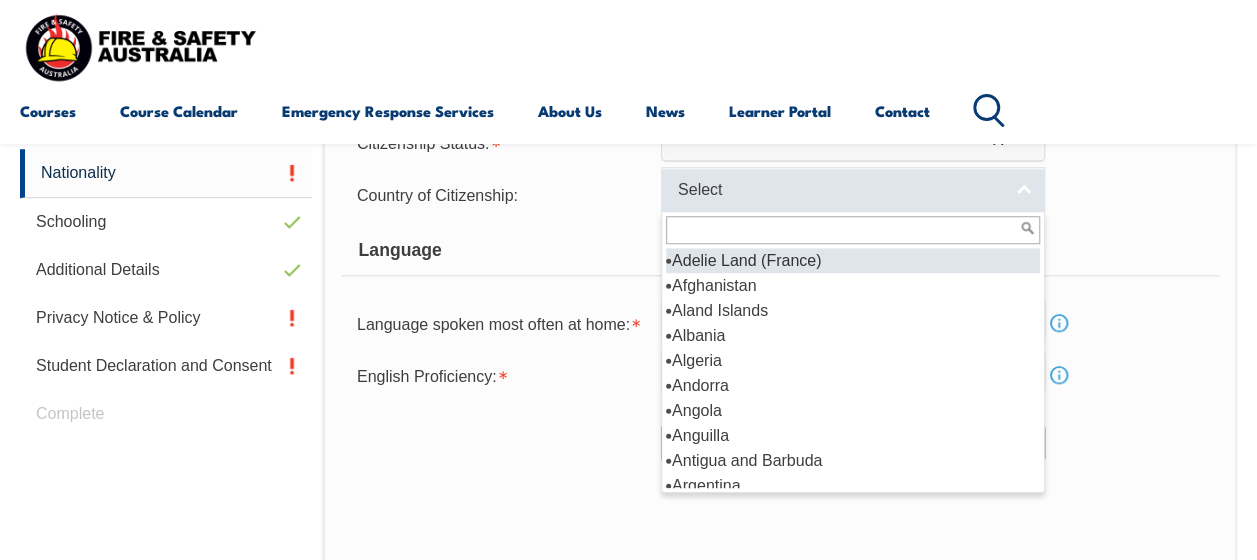 scroll, scrollTop: 740, scrollLeft: 0, axis: vertical 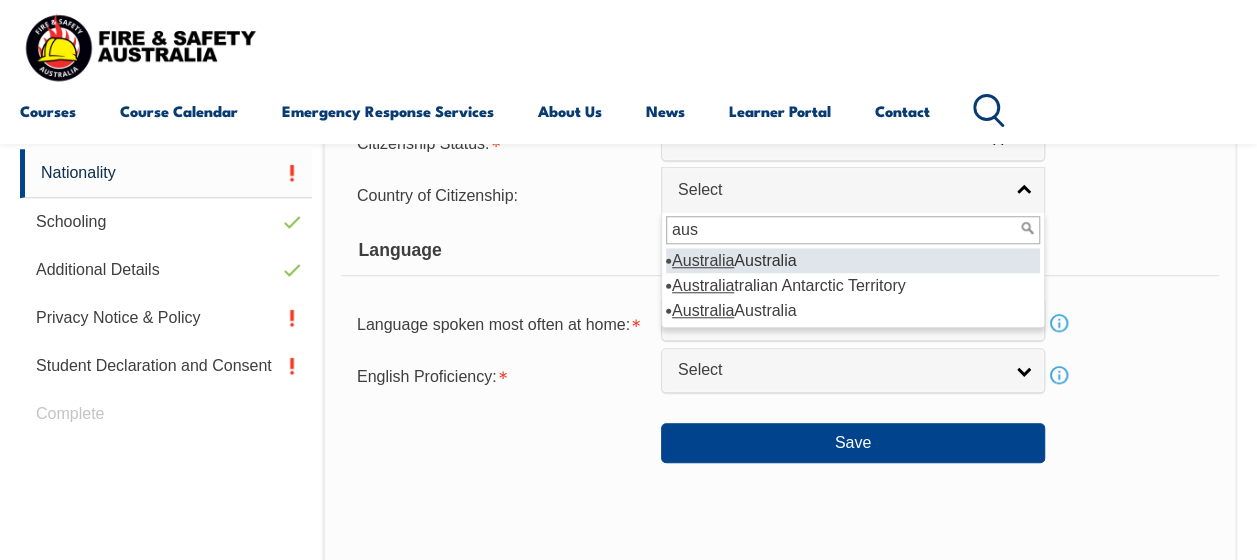 type on "aus" 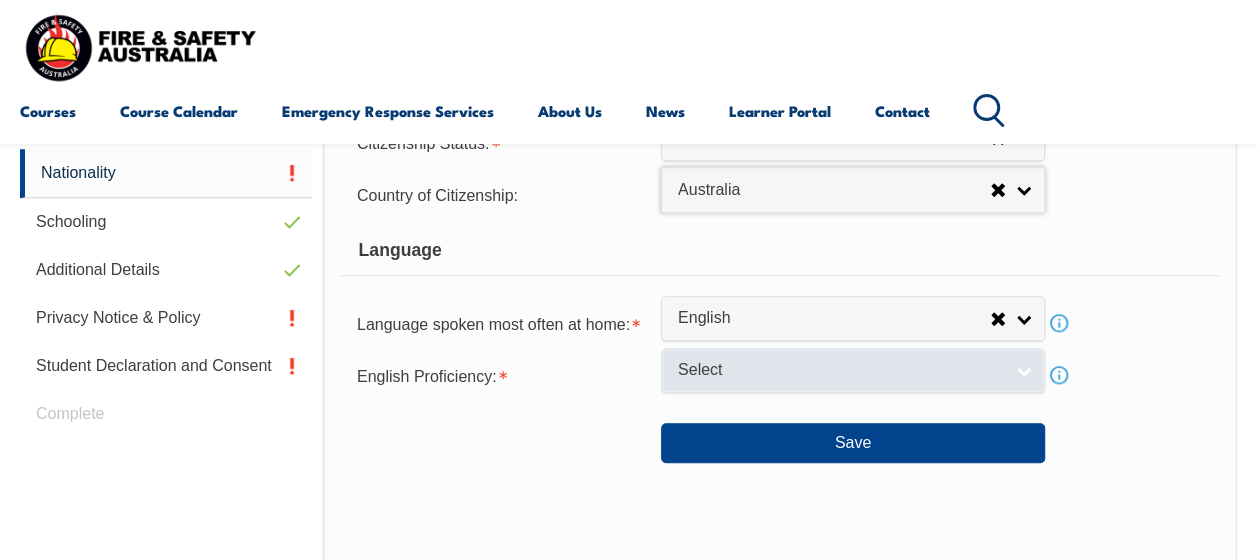 click on "Select" at bounding box center [840, 370] 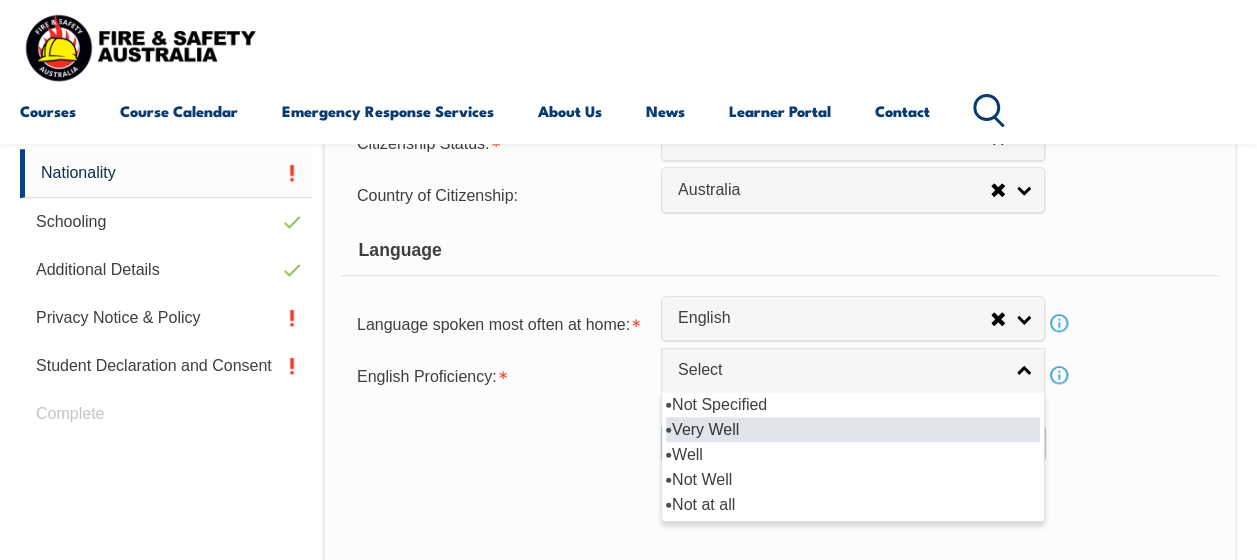 click on "Very Well" at bounding box center (853, 429) 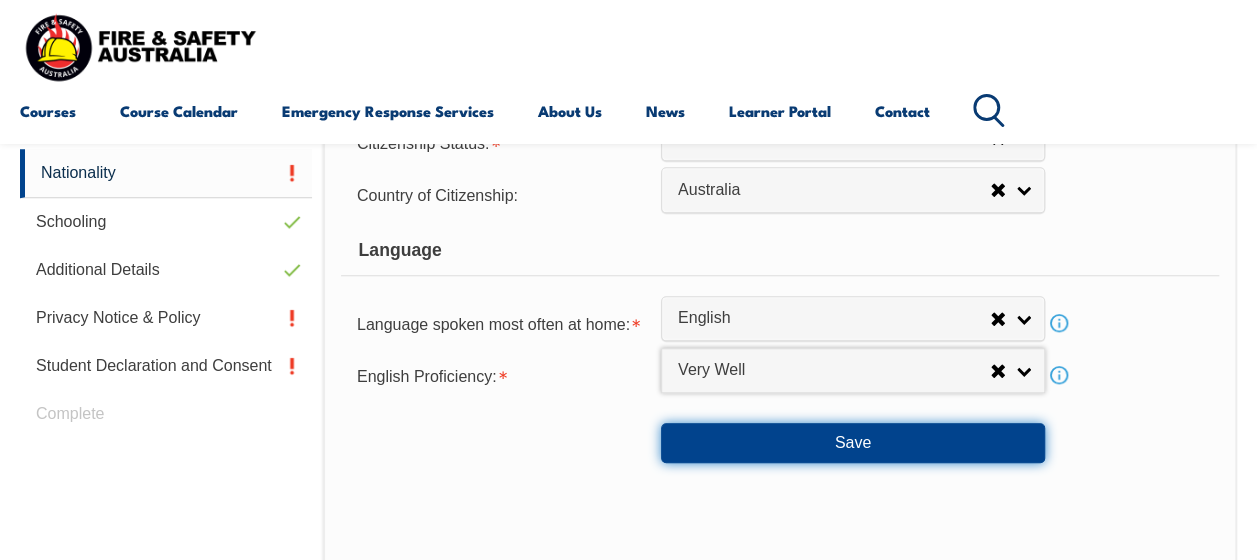 click on "Save" at bounding box center [853, 443] 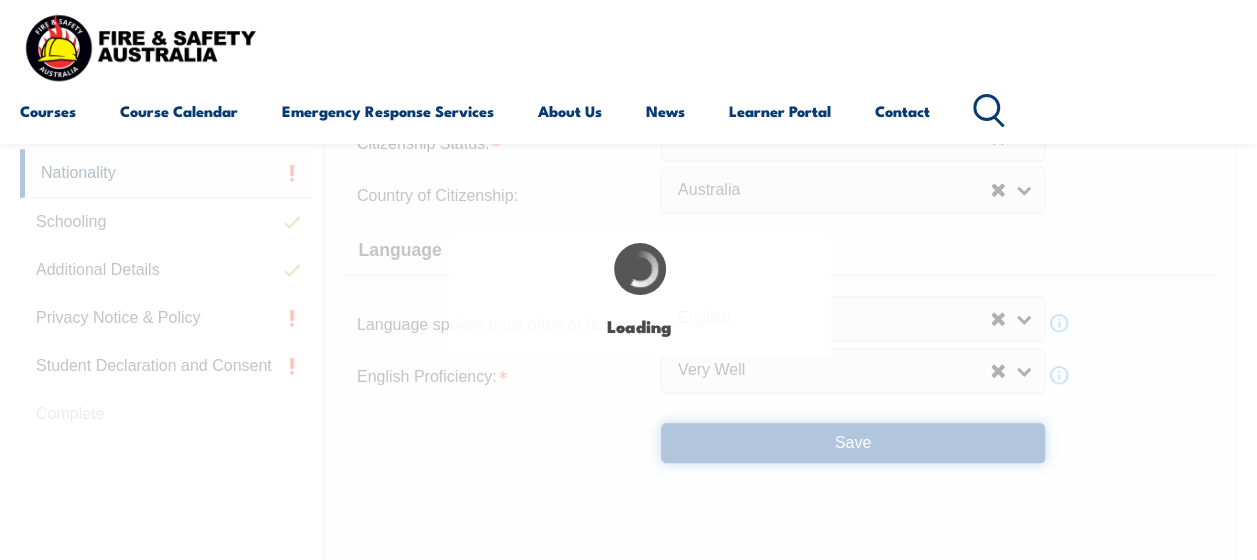 select on "true" 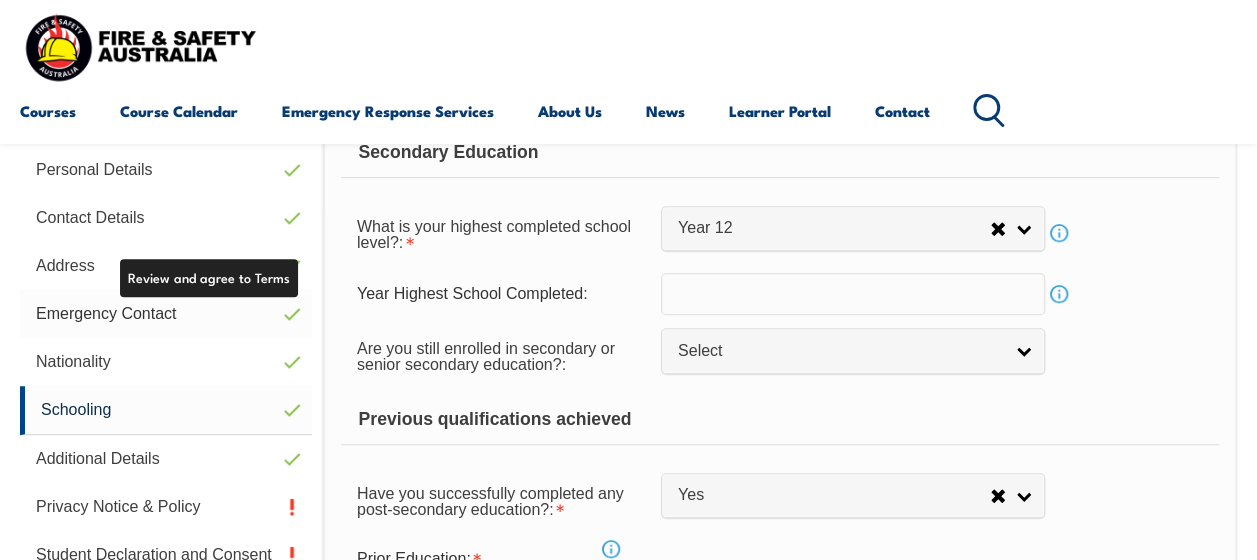scroll, scrollTop: 550, scrollLeft: 0, axis: vertical 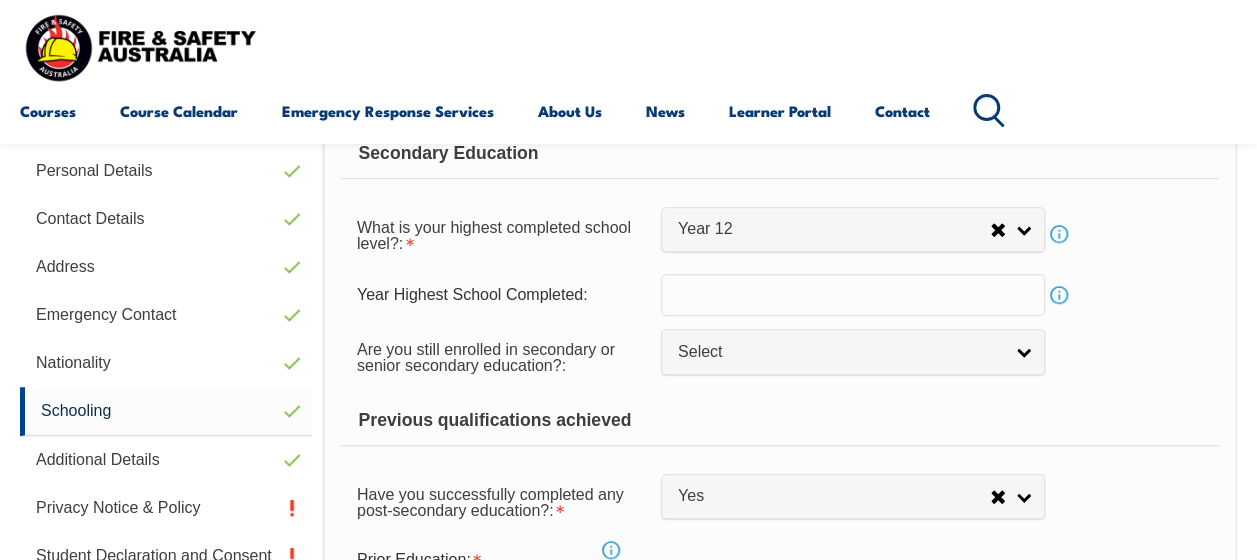 click at bounding box center [853, 295] 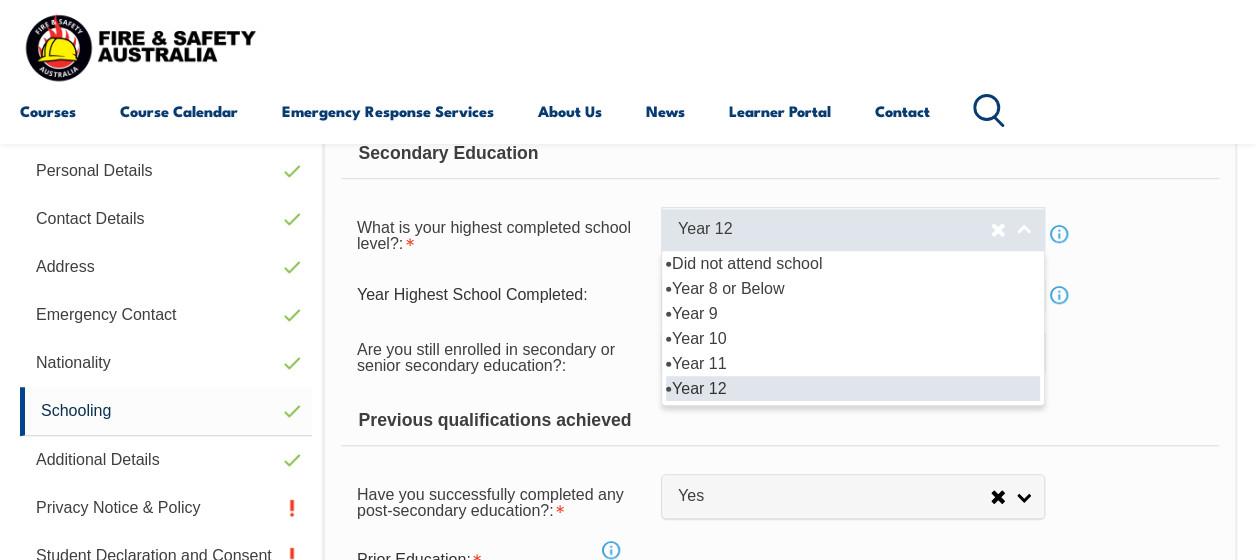 click on "Year 12" at bounding box center [834, 229] 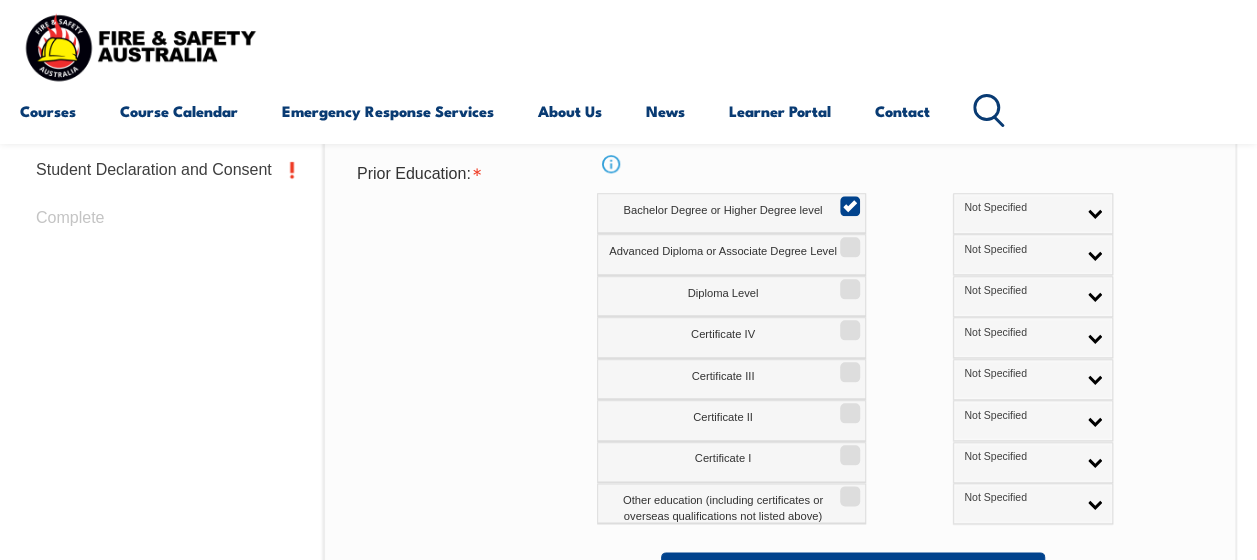 scroll, scrollTop: 938, scrollLeft: 0, axis: vertical 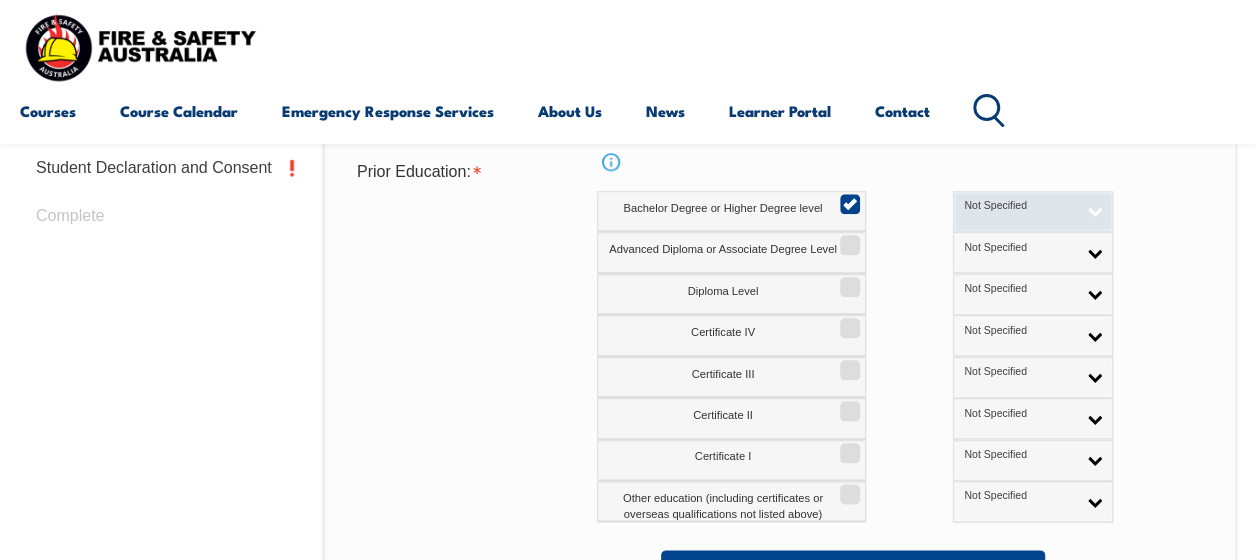 click on "Not Specified" at bounding box center (1033, 211) 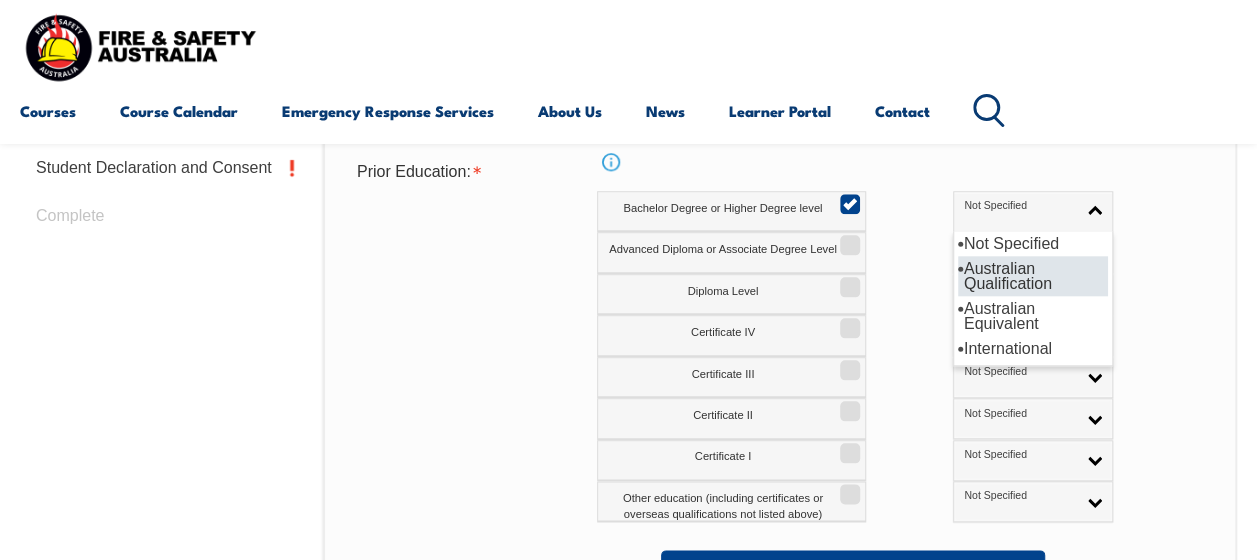 click on "Australian Qualification" at bounding box center (1033, 276) 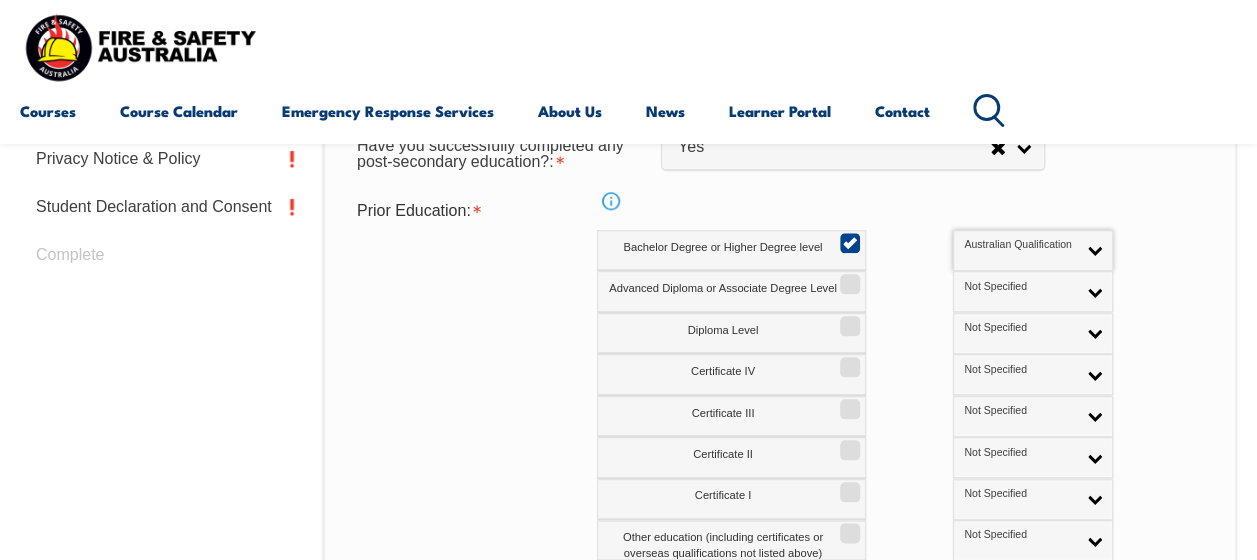 scroll, scrollTop: 937, scrollLeft: 0, axis: vertical 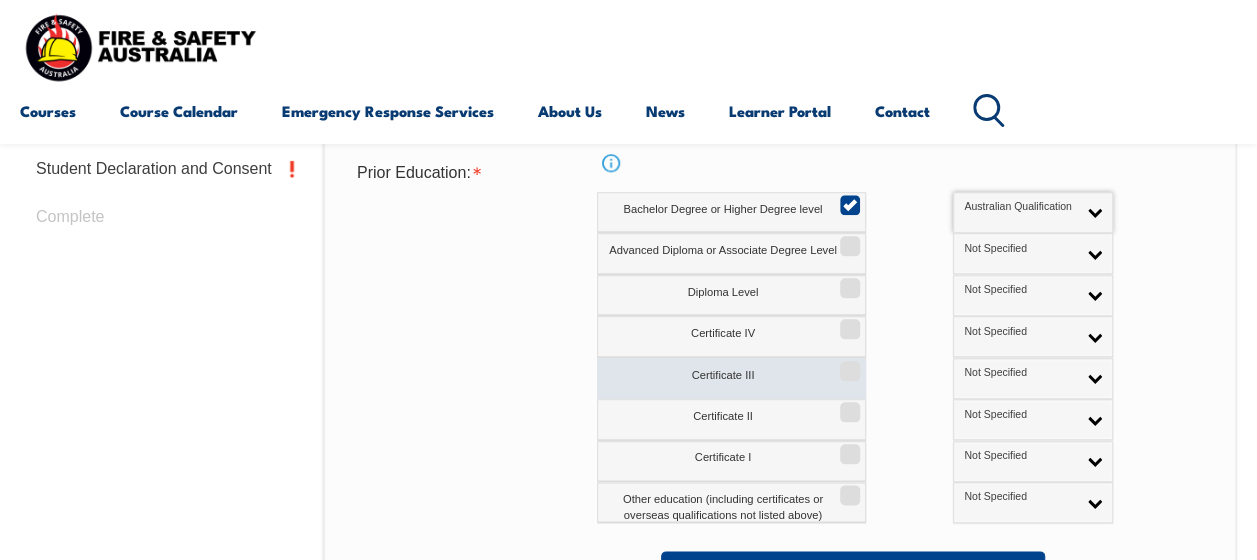 click on "Certificate III" at bounding box center (847, 364) 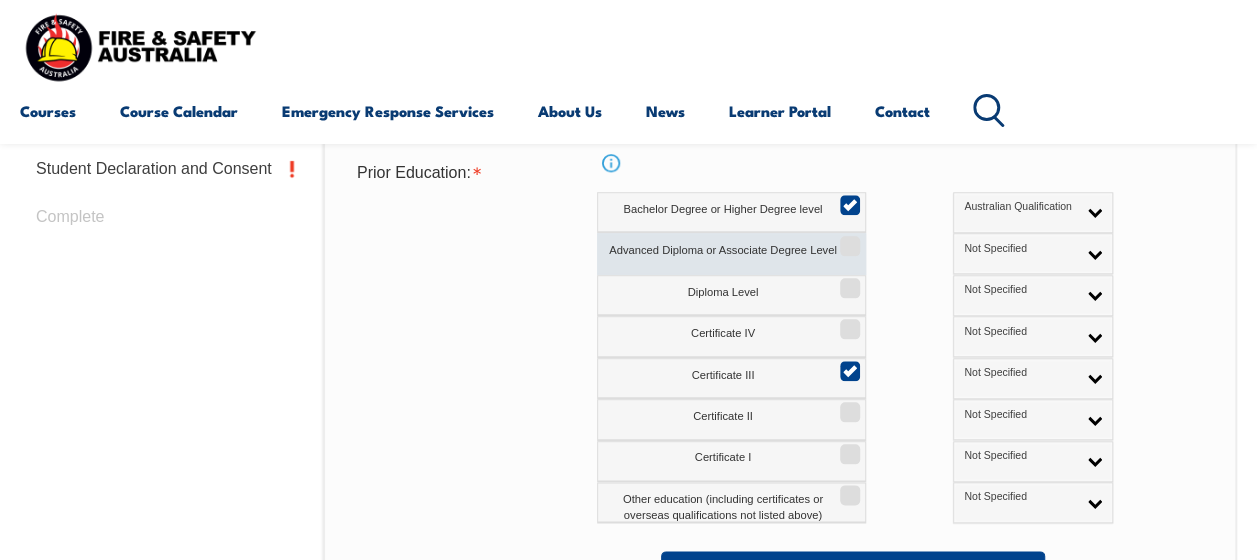 click on "Advanced Diploma or Associate Degree Level" at bounding box center [847, 239] 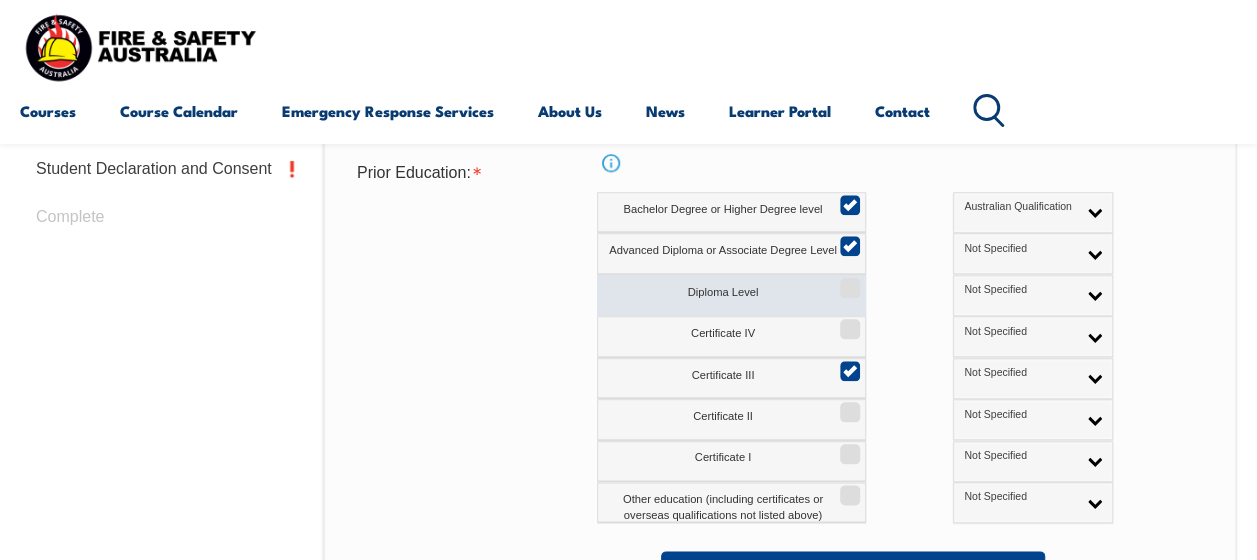 click on "Diploma Level" at bounding box center [847, 281] 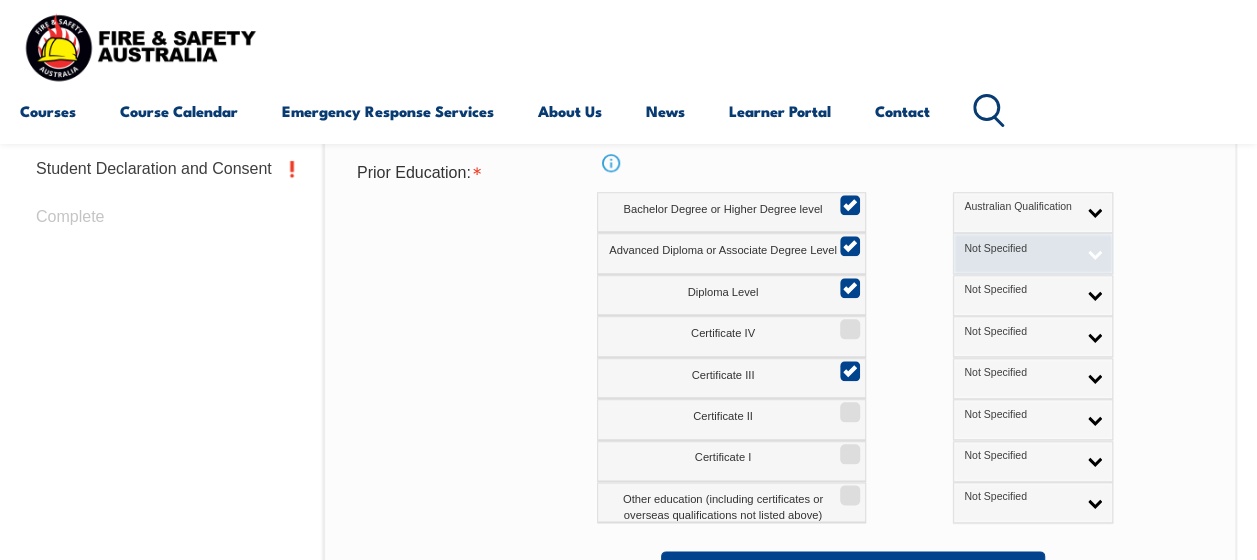 click on "Not Specified" at bounding box center (1033, 253) 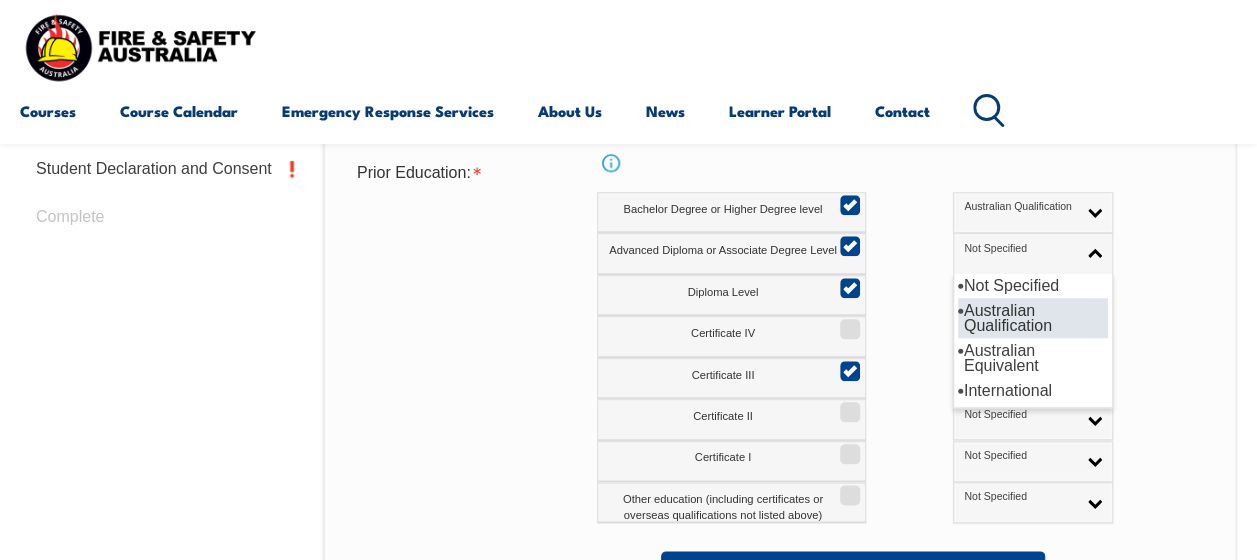 click on "Australian Qualification" at bounding box center (1033, 318) 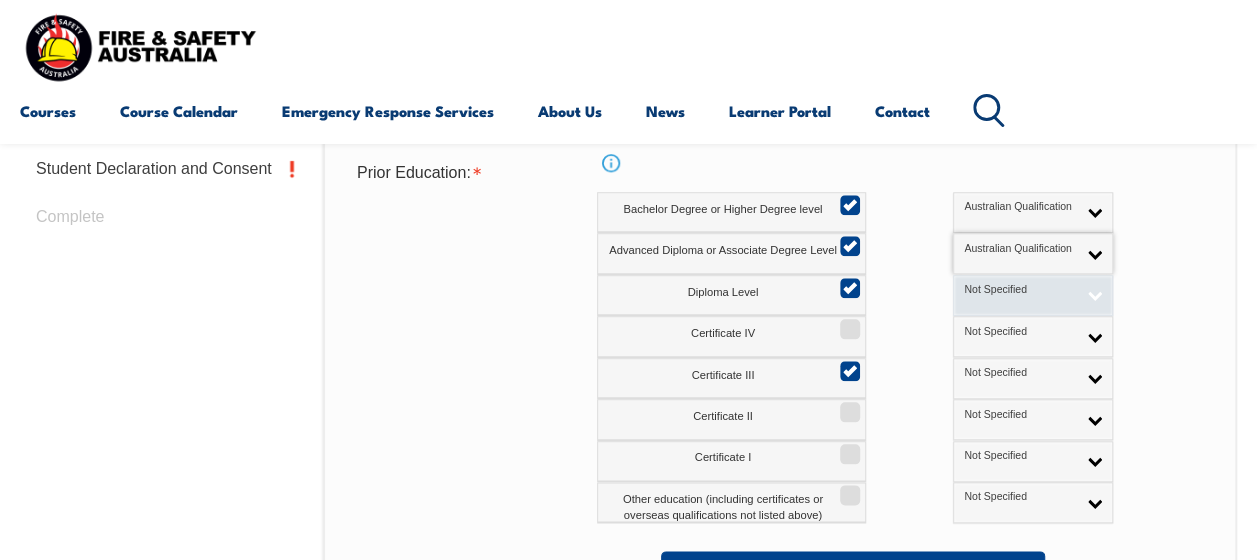 click on "Not Specified" at bounding box center (1033, 295) 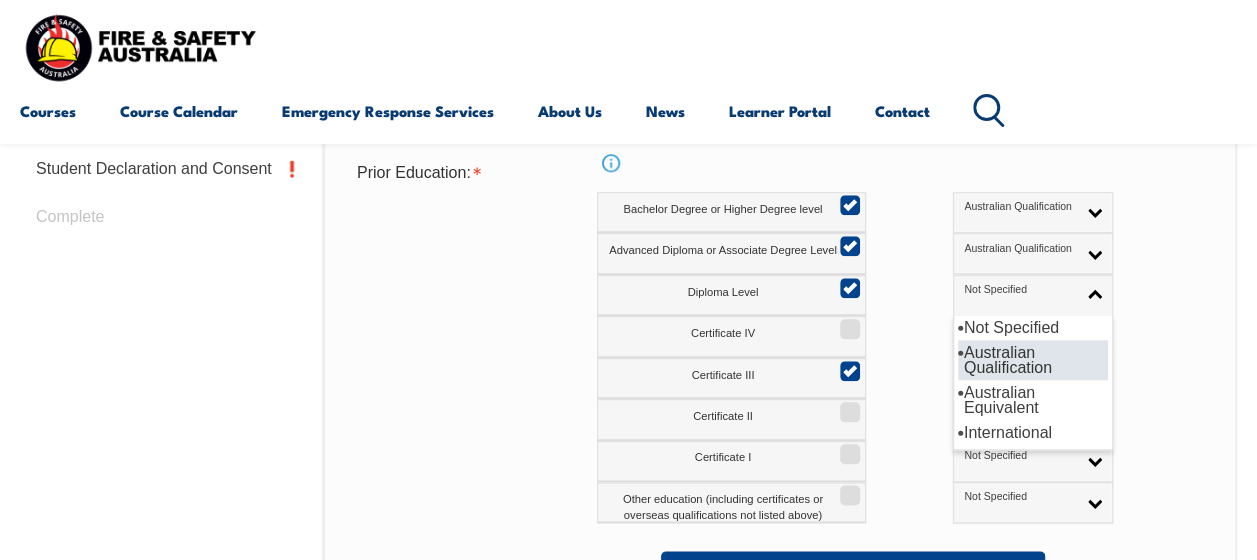 click on "Australian Qualification" at bounding box center (1033, 360) 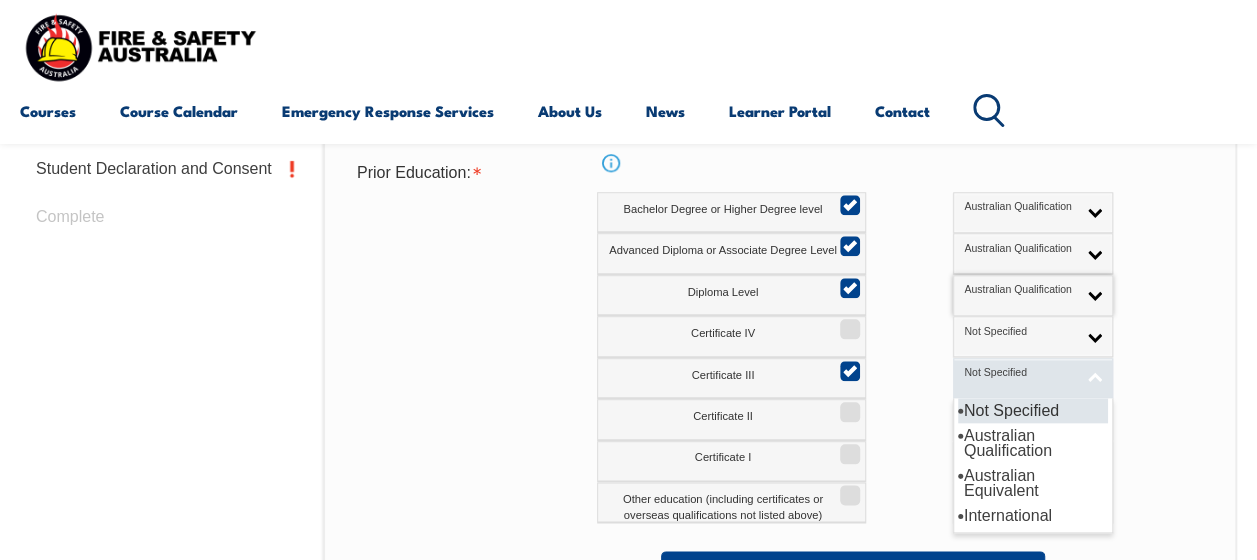 click on "Not Specified" at bounding box center (1033, 378) 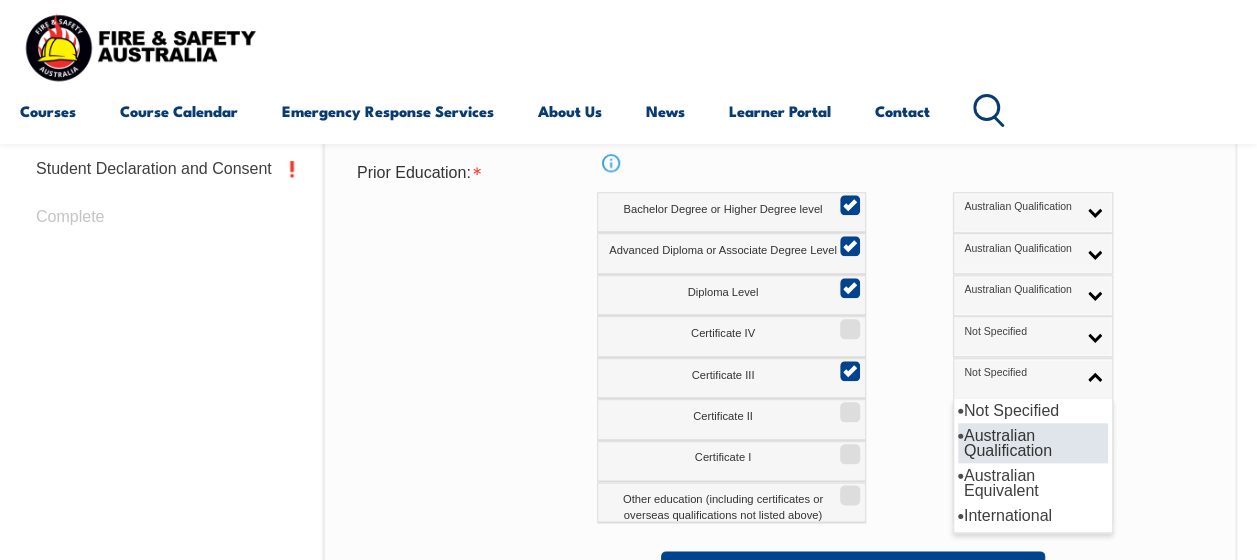 click on "Australian Qualification" at bounding box center [1033, 443] 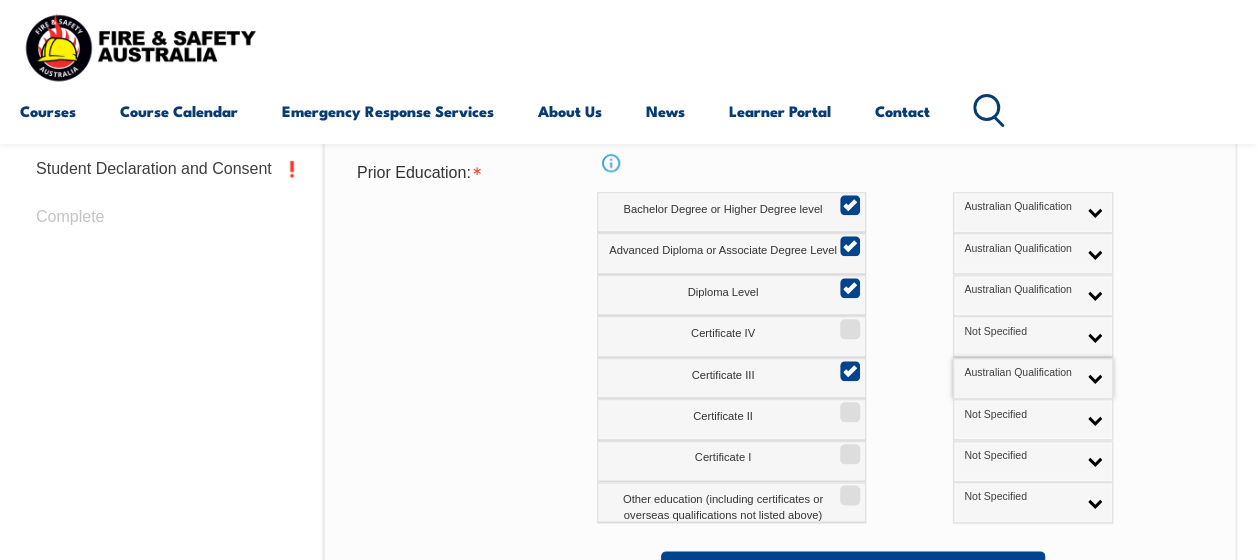 scroll, scrollTop: 1189, scrollLeft: 0, axis: vertical 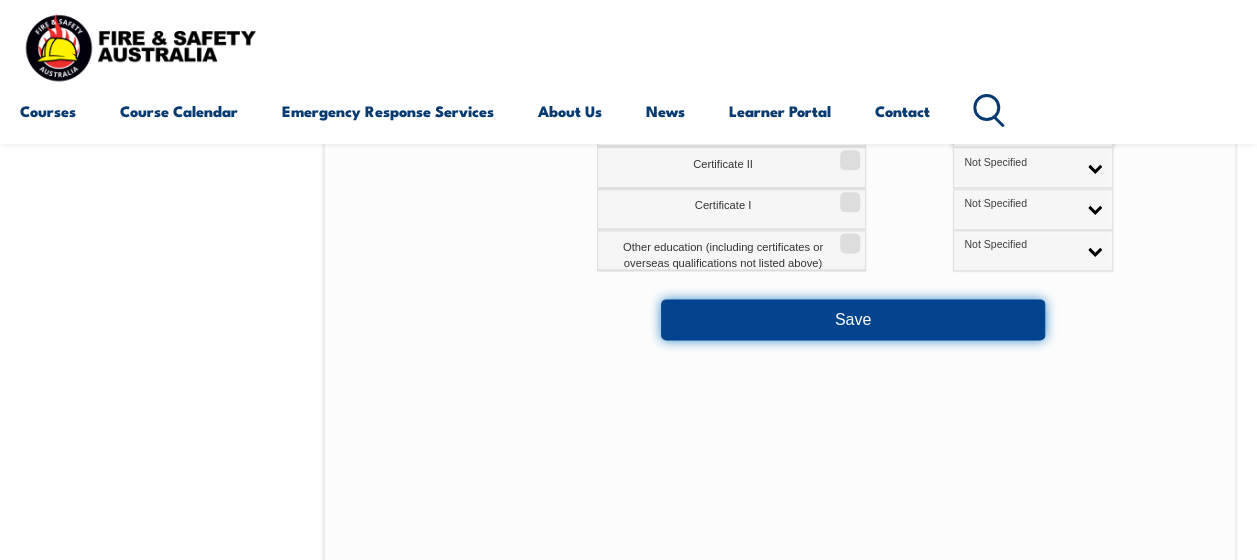 click on "Save" at bounding box center (853, 319) 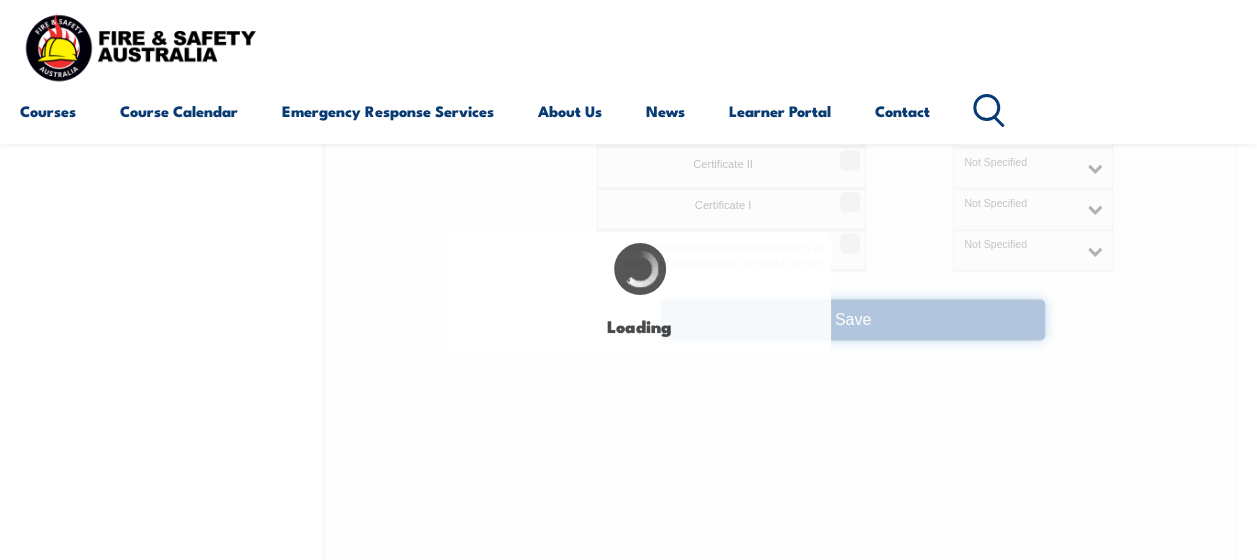 select on "false" 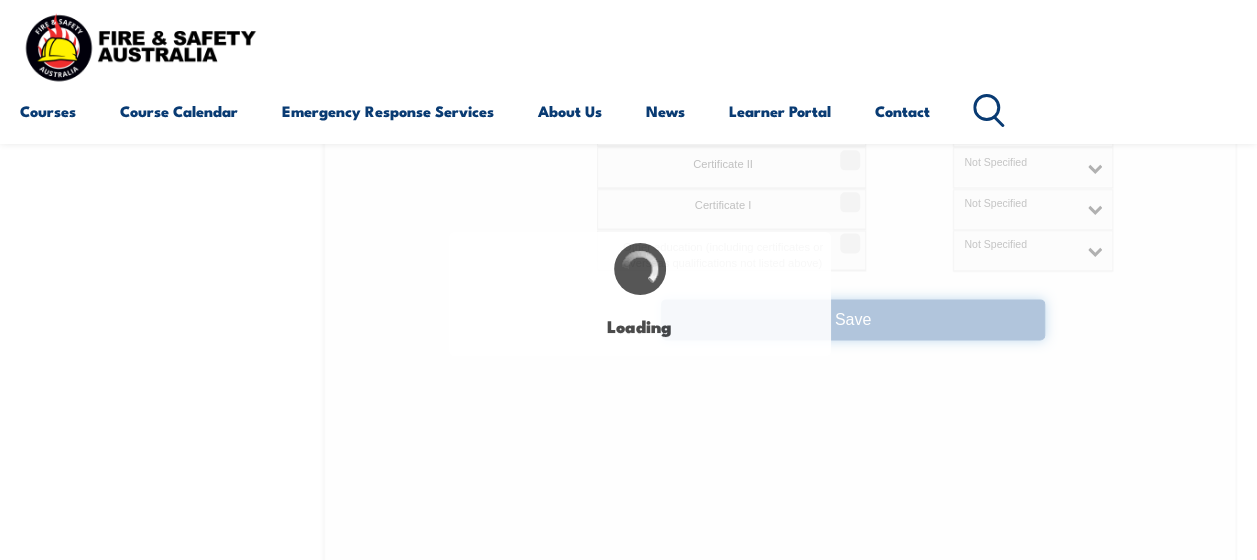 select 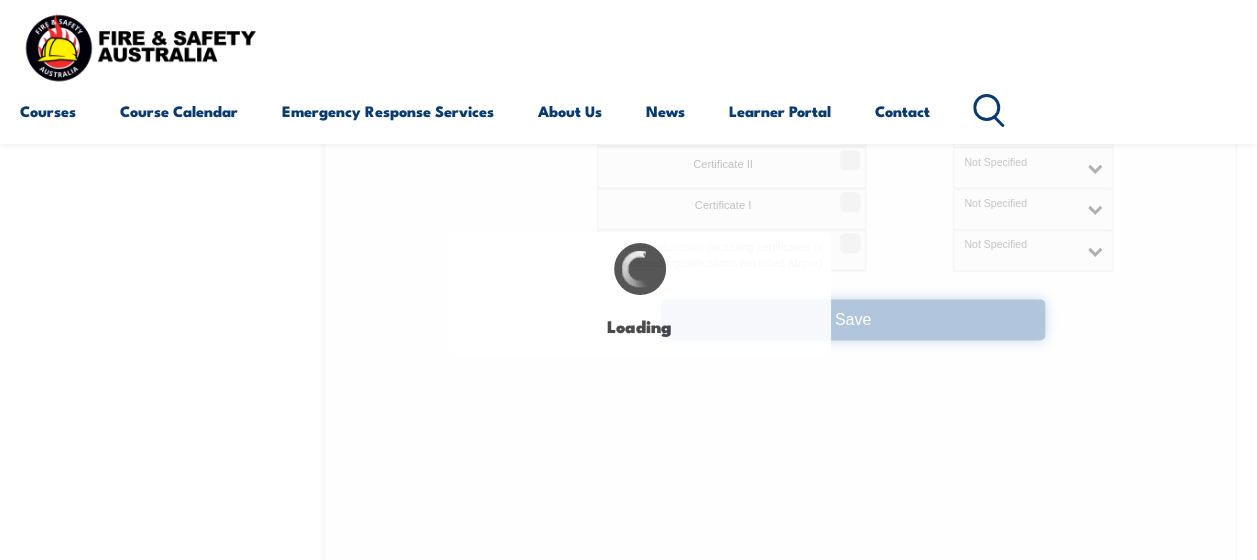 select on "true" 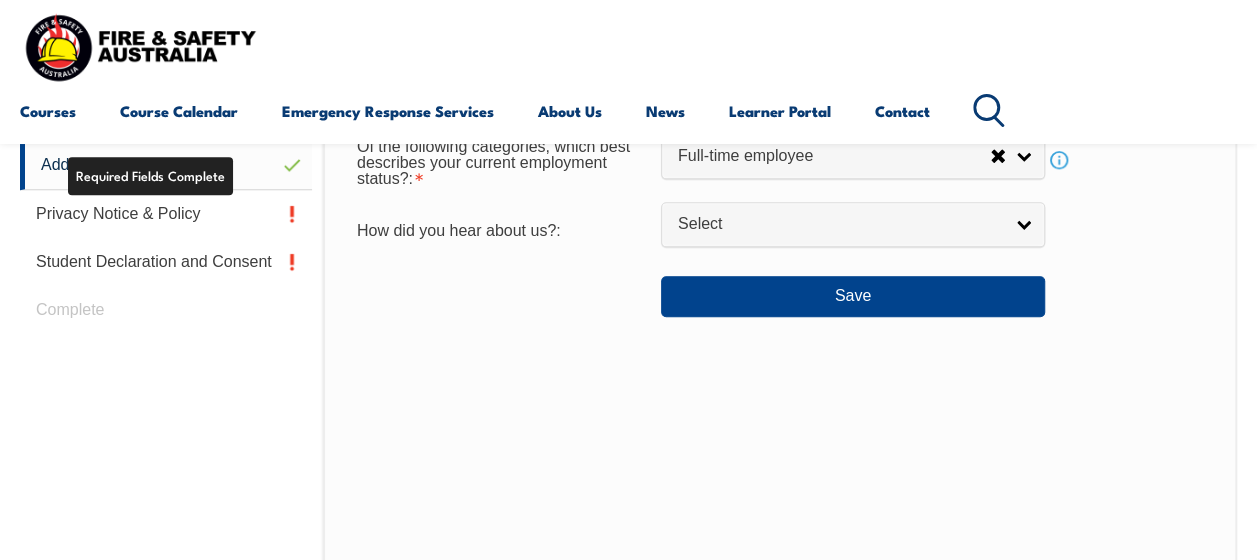 scroll, scrollTop: 891, scrollLeft: 0, axis: vertical 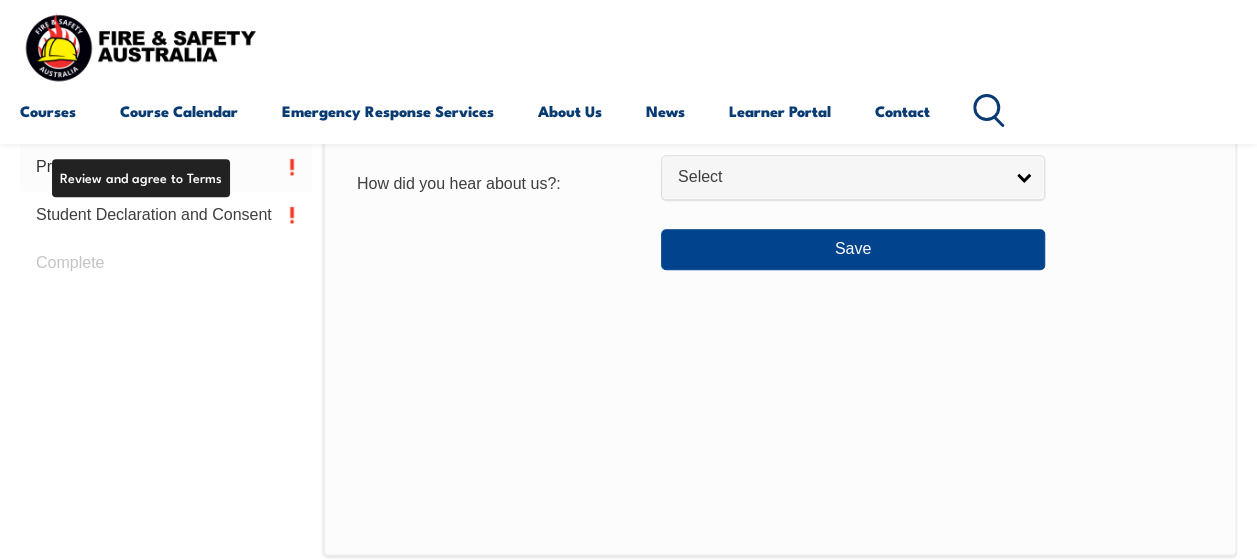 click on "Privacy Notice & Policy" at bounding box center [166, 167] 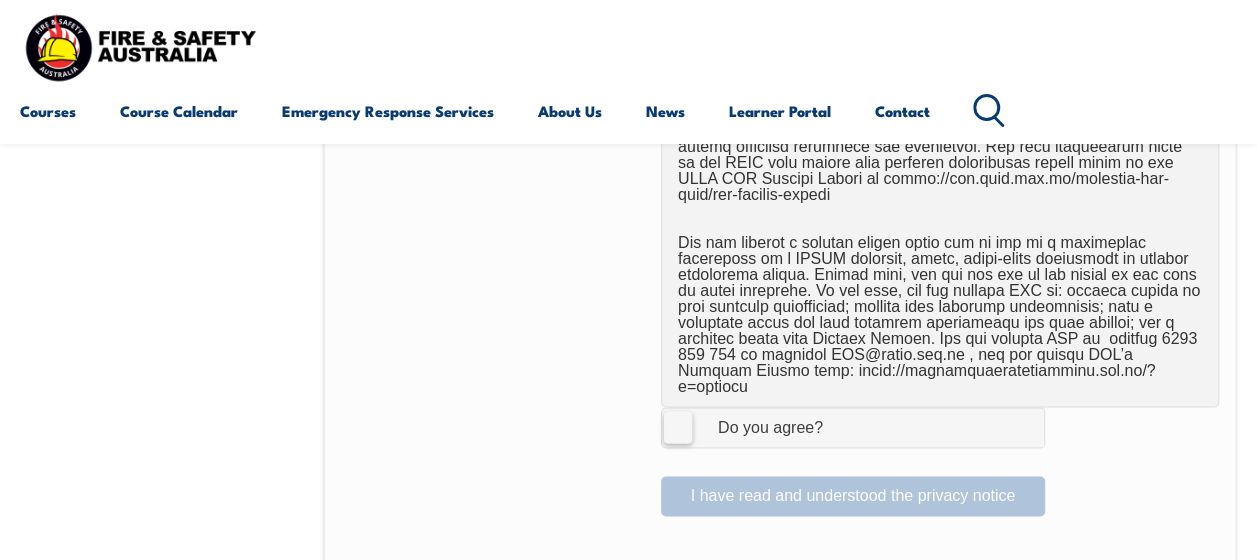 scroll, scrollTop: 1496, scrollLeft: 0, axis: vertical 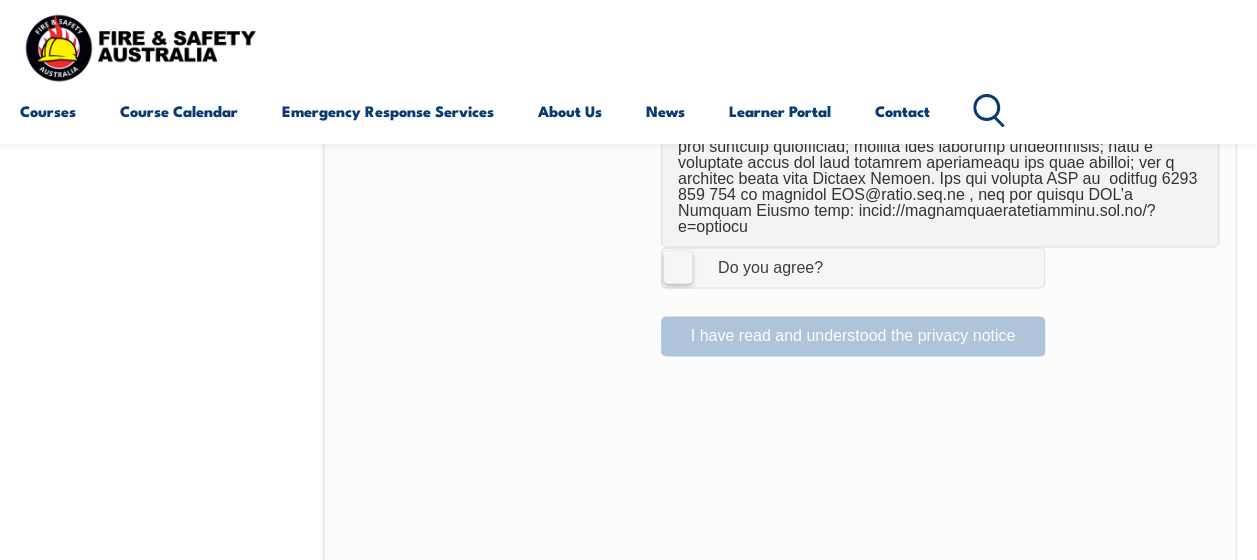 click on "I Agree Do you agree?" at bounding box center [853, 267] 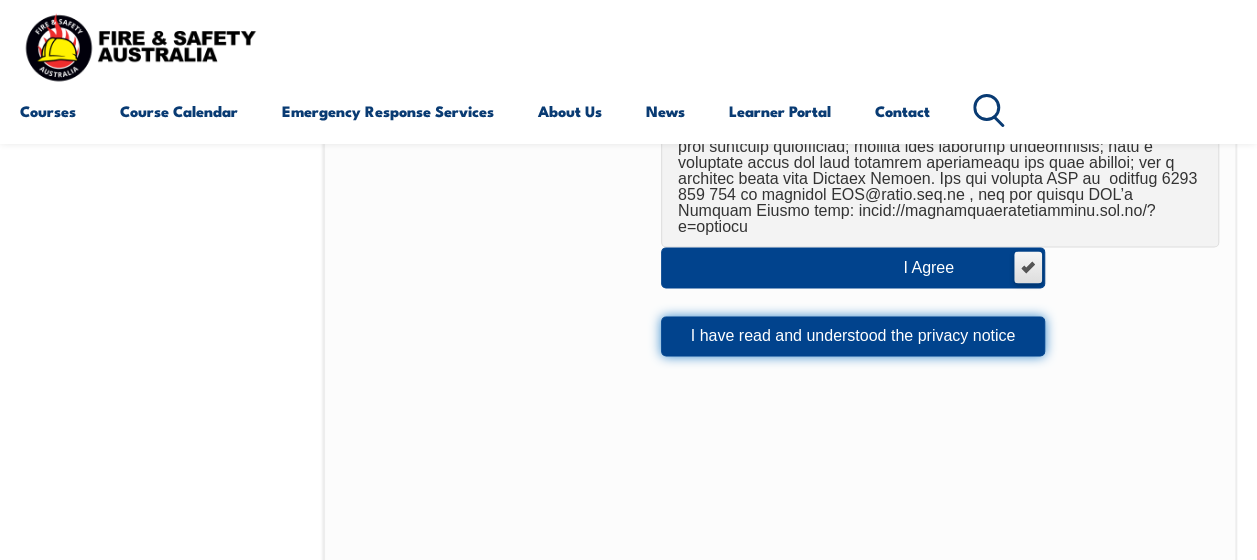 click on "I have read and understood the privacy notice" at bounding box center [853, 336] 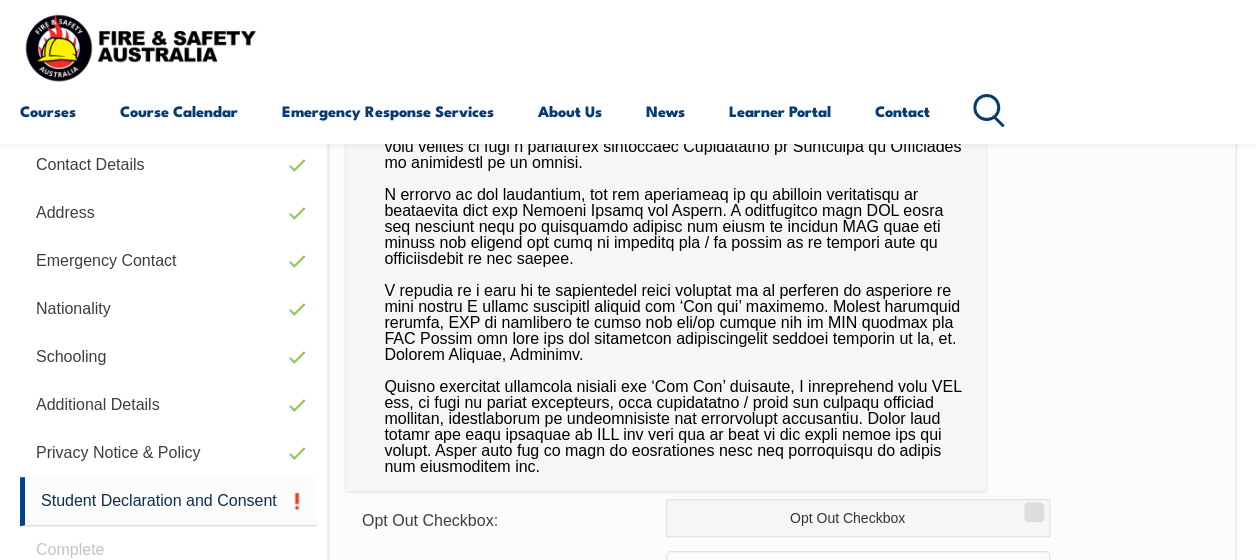 scroll, scrollTop: 988, scrollLeft: 0, axis: vertical 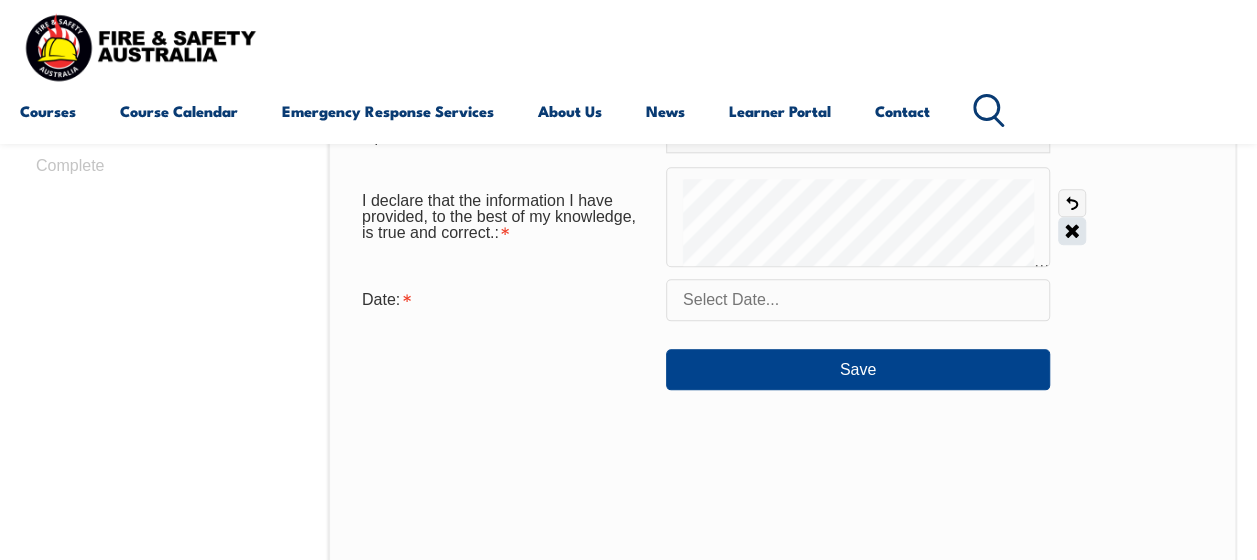 click on "Clear" at bounding box center (1072, 231) 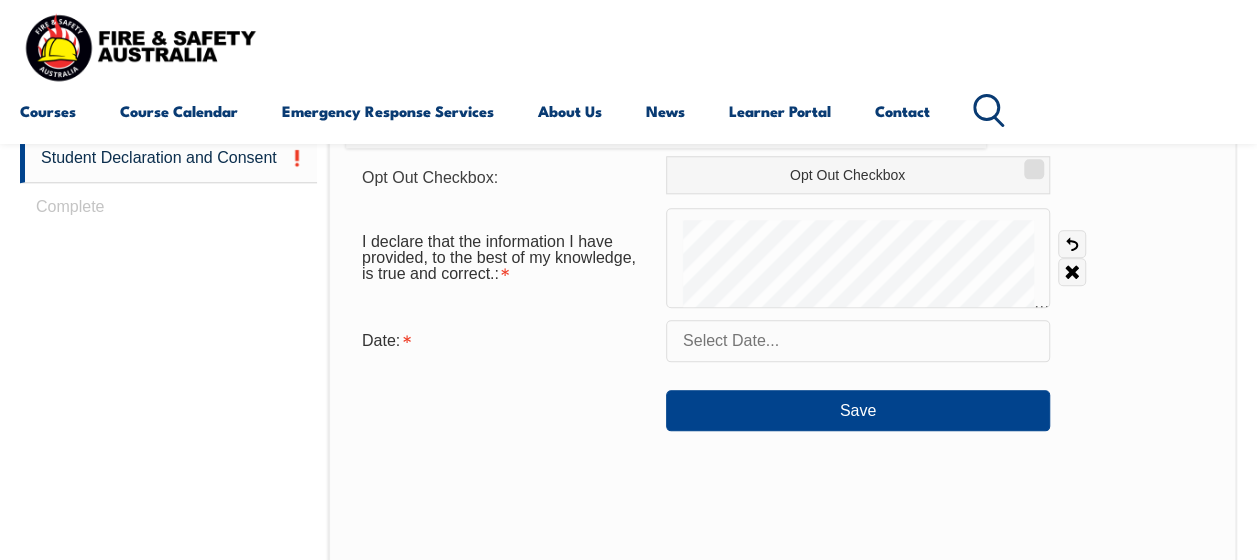 scroll, scrollTop: 944, scrollLeft: 0, axis: vertical 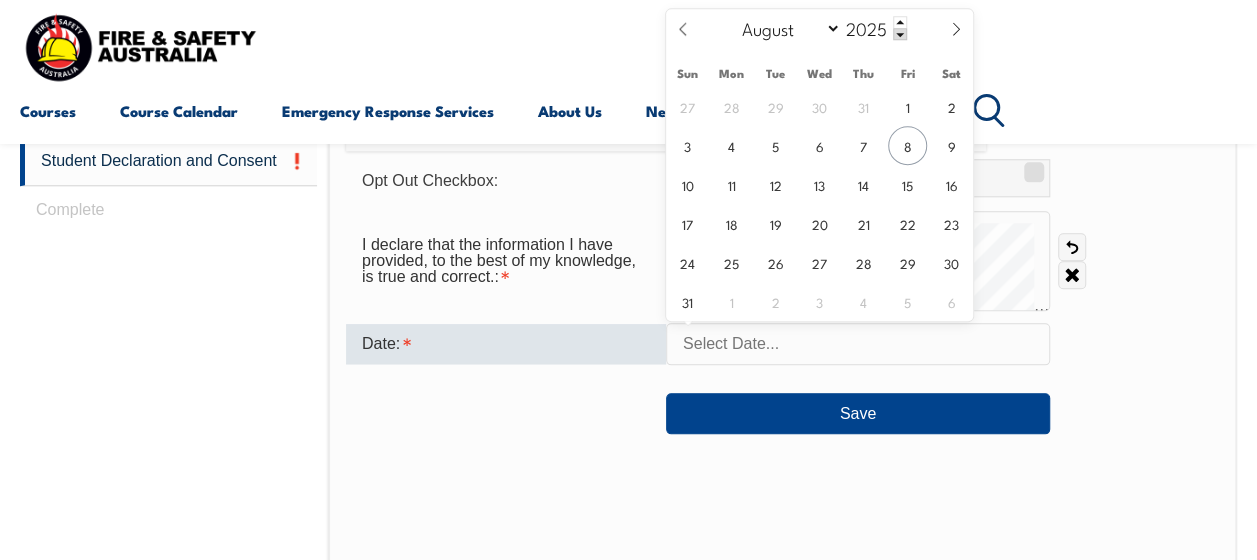 click at bounding box center (858, 344) 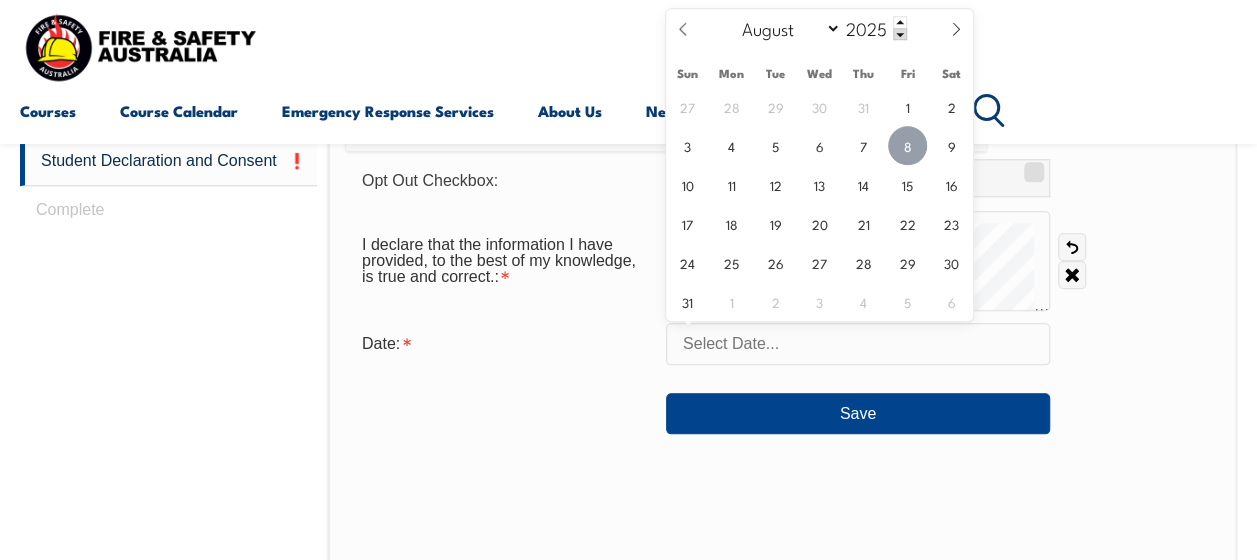 click on "8" at bounding box center [907, 145] 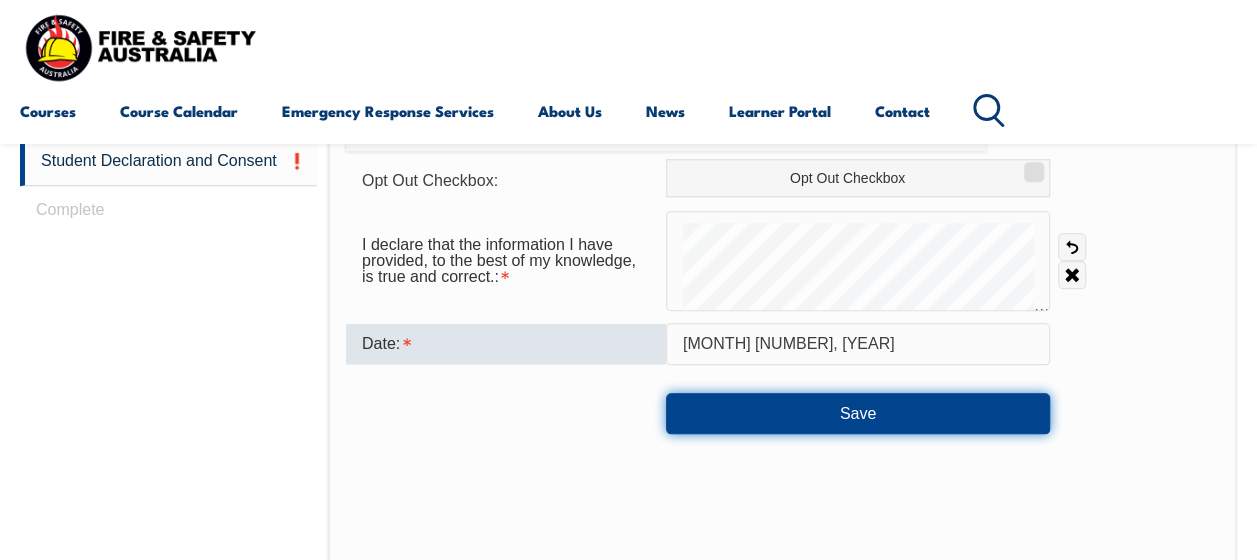 click on "Save" at bounding box center (858, 413) 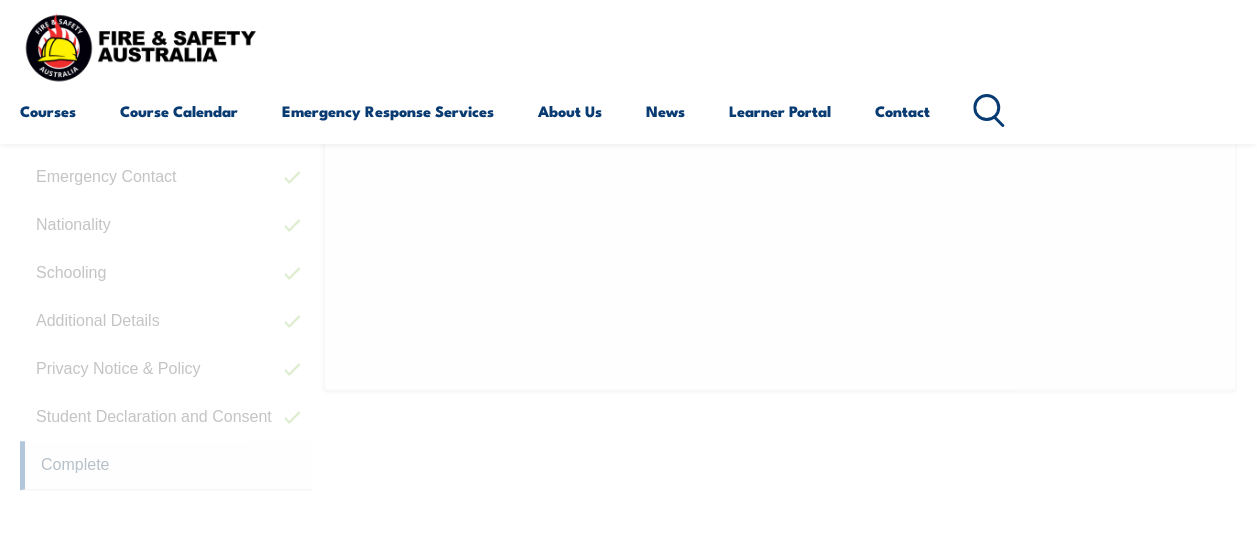 scroll, scrollTop: 522, scrollLeft: 0, axis: vertical 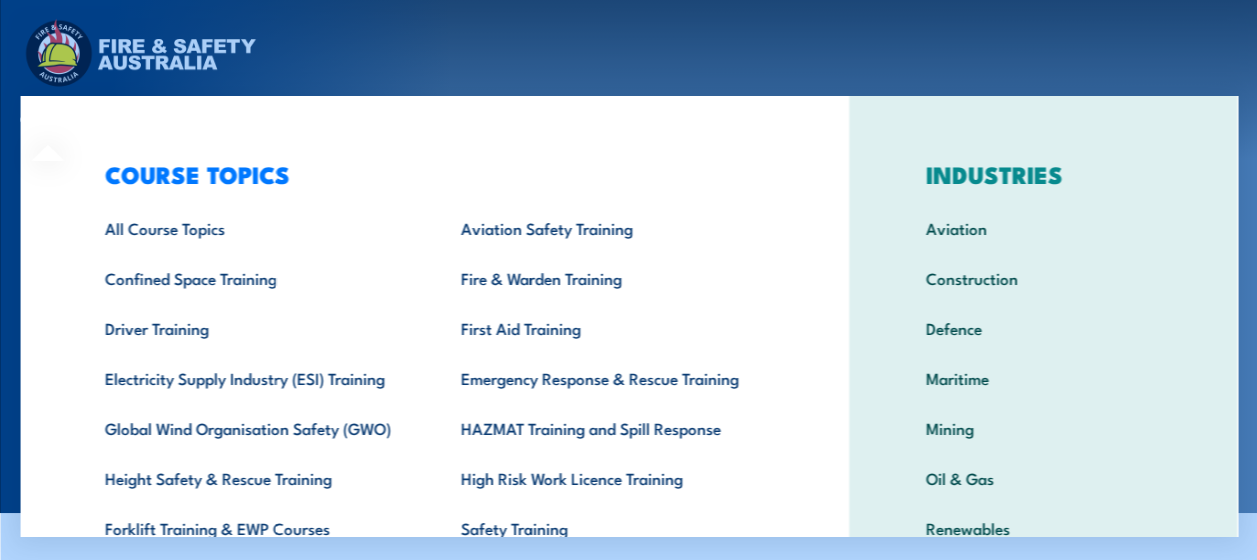 click on "COURSE TOPICS
All Course Topics
Aviation Safety Training Confined Space Training Fire & Warden Training Driver Training First Aid Training Electricity Supply Industry (ESI) Training Emergency Response & Rescue Training Global Wind Organisation Safety (GWO) HAZMAT Training and Spill Response Height Safety & Rescue Training High Risk Work Licence Training Forklift Training & EWP Courses Safety Training Santos Training Health & Safety Representative Training Work Health & Safety Training (WHS)" at bounding box center [434, 412] 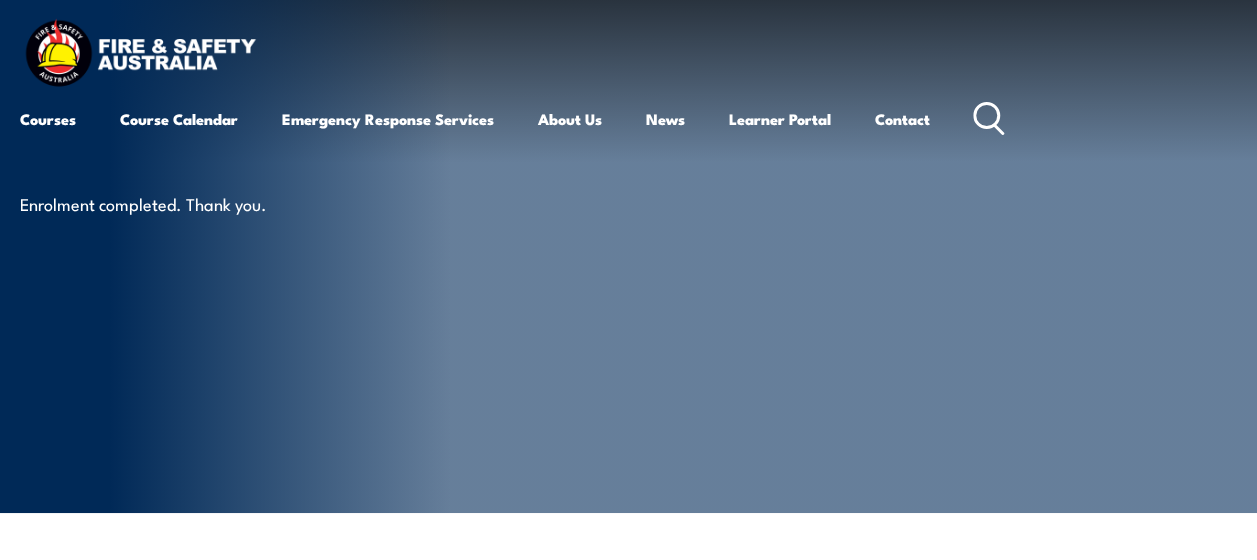 click on "Courses
Course Calendar
Emergency Response Services
Services Overview
Emergency Response Solutions
Paramedic & Medical Solutions
Industrial Security Solutions
Emergency Response Vehicles
Safety Advisers
About Us
About FSA
Our promise
Careers
News
Learner Portal
Contact
Home
Course Finder
All Courses
Aviation Safety Training Courses
Confined Space Courses
Electricity Supply Industry (ESI) Courses
Emergency Response Training & Rescue Courses
Fire Safety Training Courses
First Aid Training Courses
Global Wind Organisation (GWO) Courses
HAZMAT Courses
Health & Safety Representative Courses HSR Training
Height Safety & Rescue Courses
High Risk Work Licence Courses
Safety Courses" at bounding box center (628, 79) 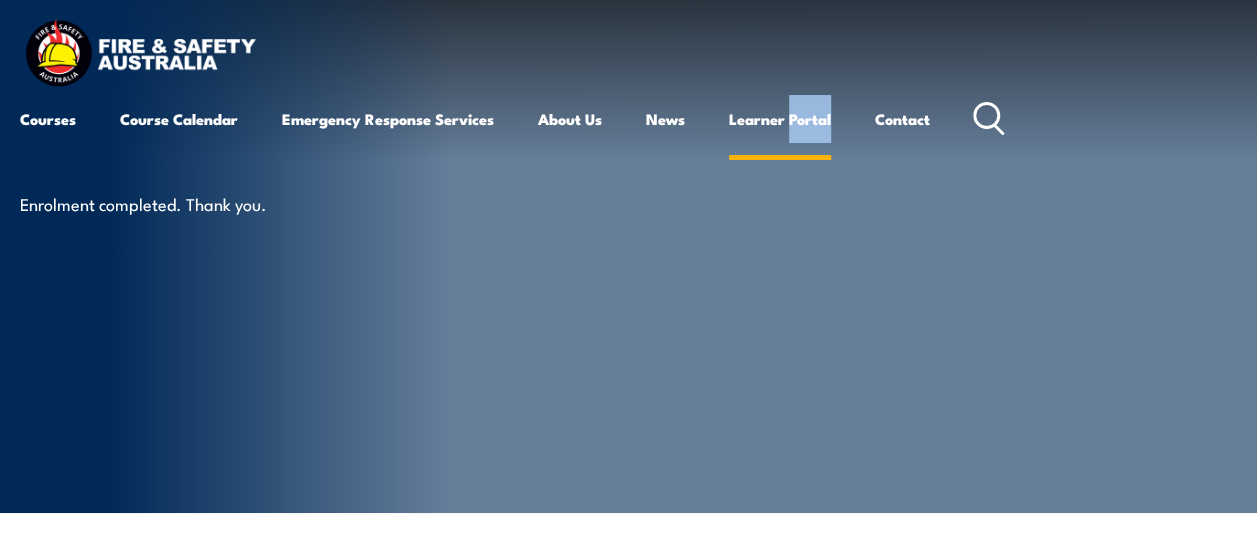 click on "Learner Portal" at bounding box center (780, 119) 